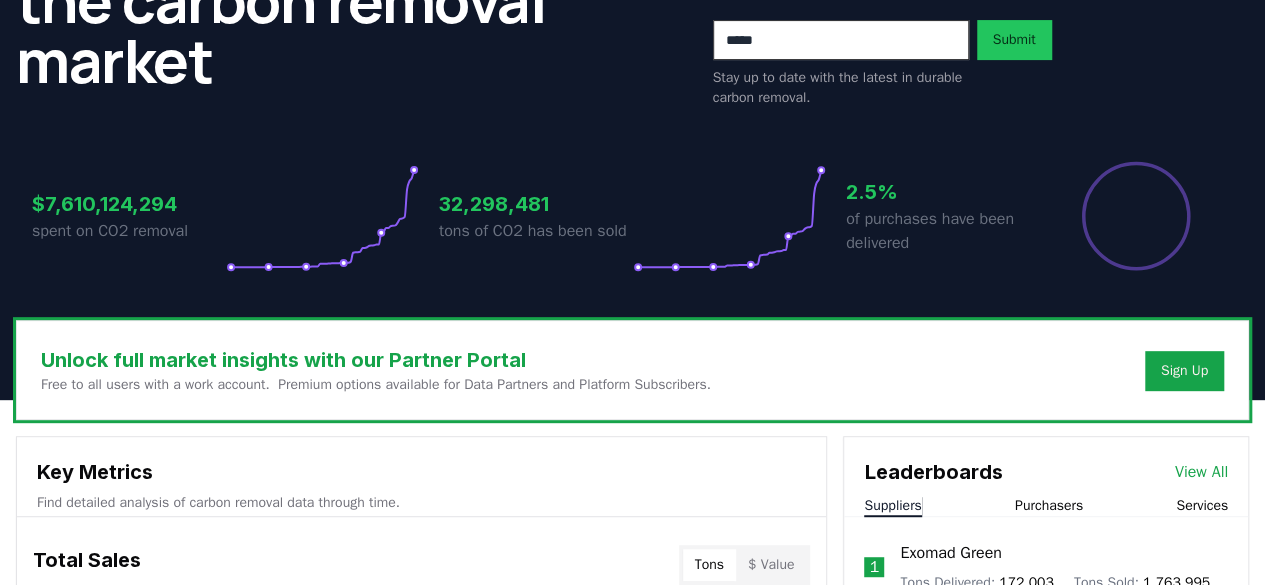 scroll, scrollTop: 580, scrollLeft: 0, axis: vertical 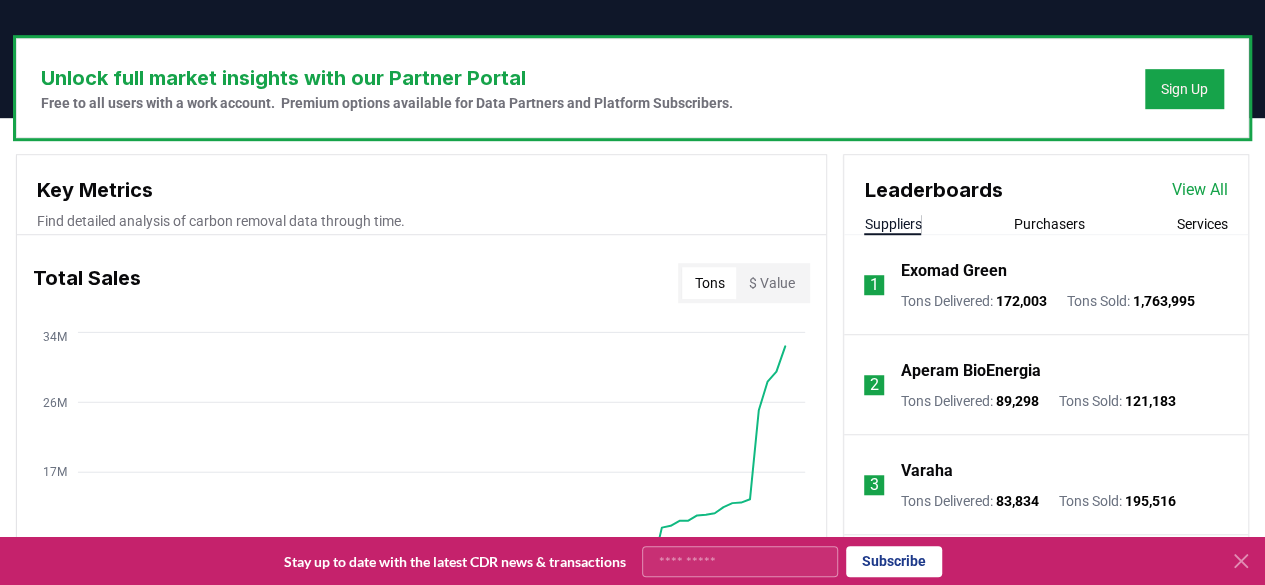 click on "Leaderboards View All" at bounding box center (1046, 180) 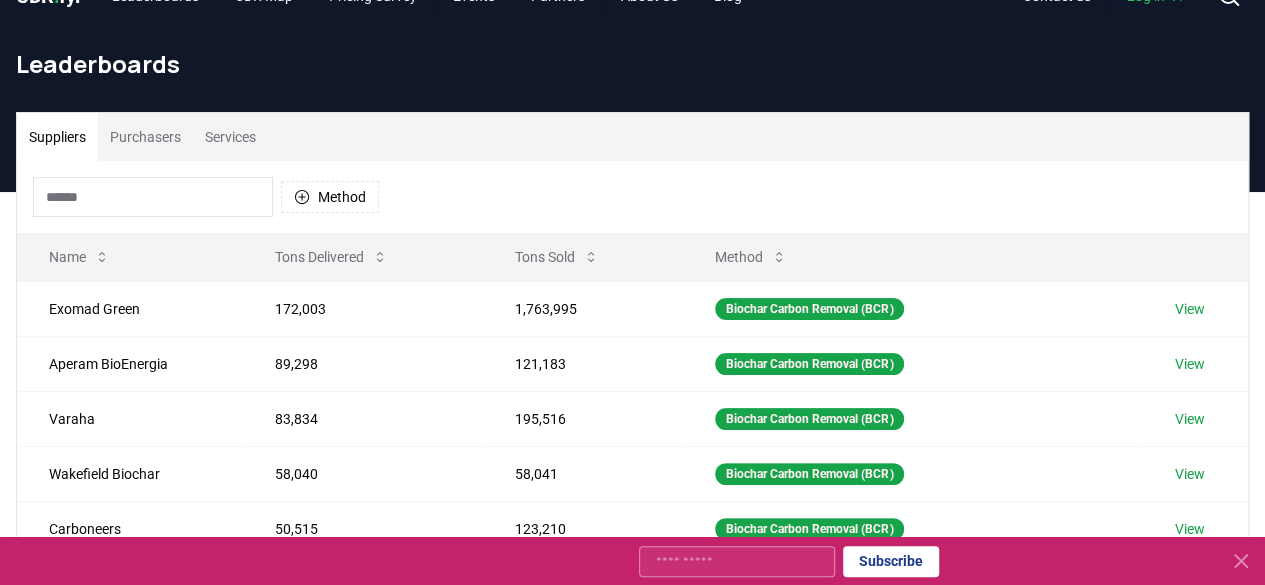 scroll, scrollTop: 0, scrollLeft: 0, axis: both 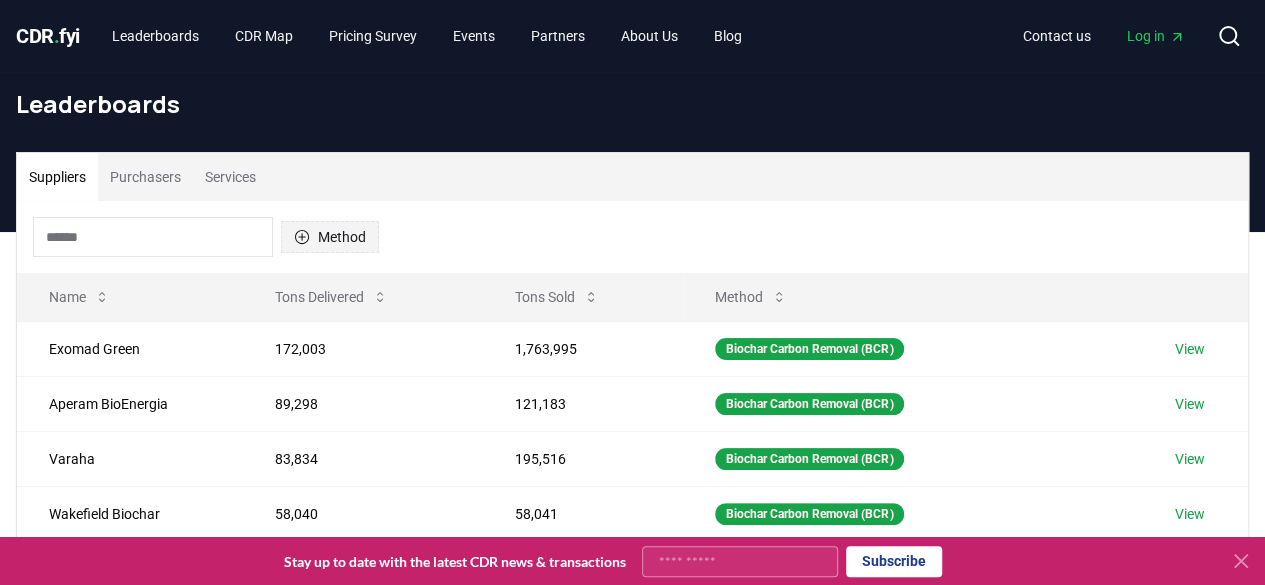 click 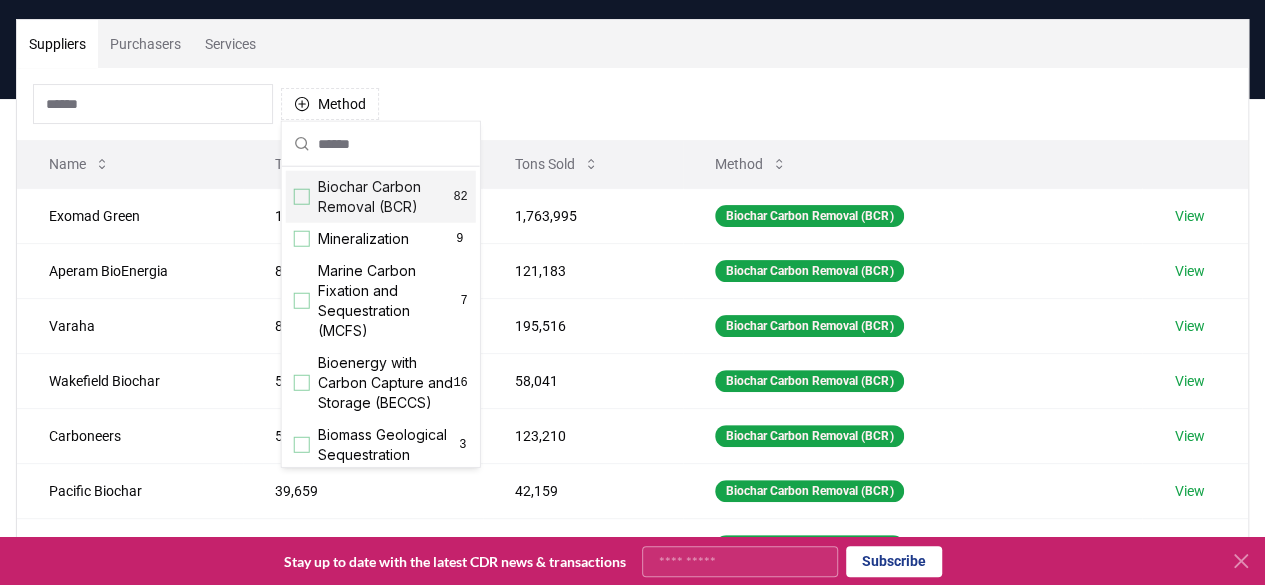 scroll, scrollTop: 146, scrollLeft: 0, axis: vertical 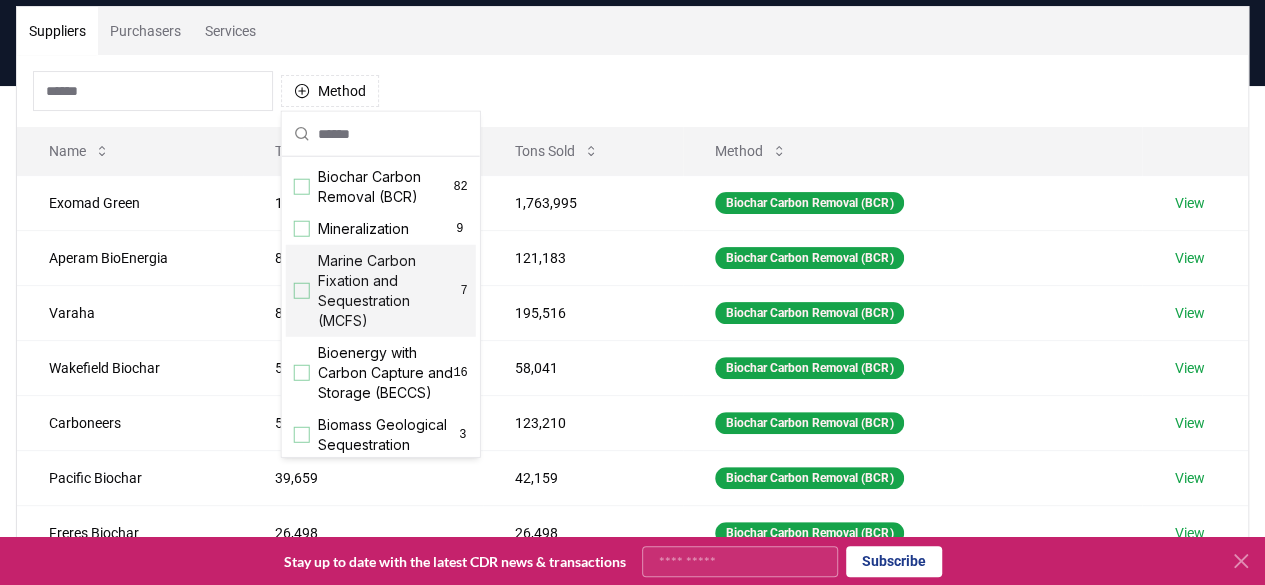 click at bounding box center (302, 291) 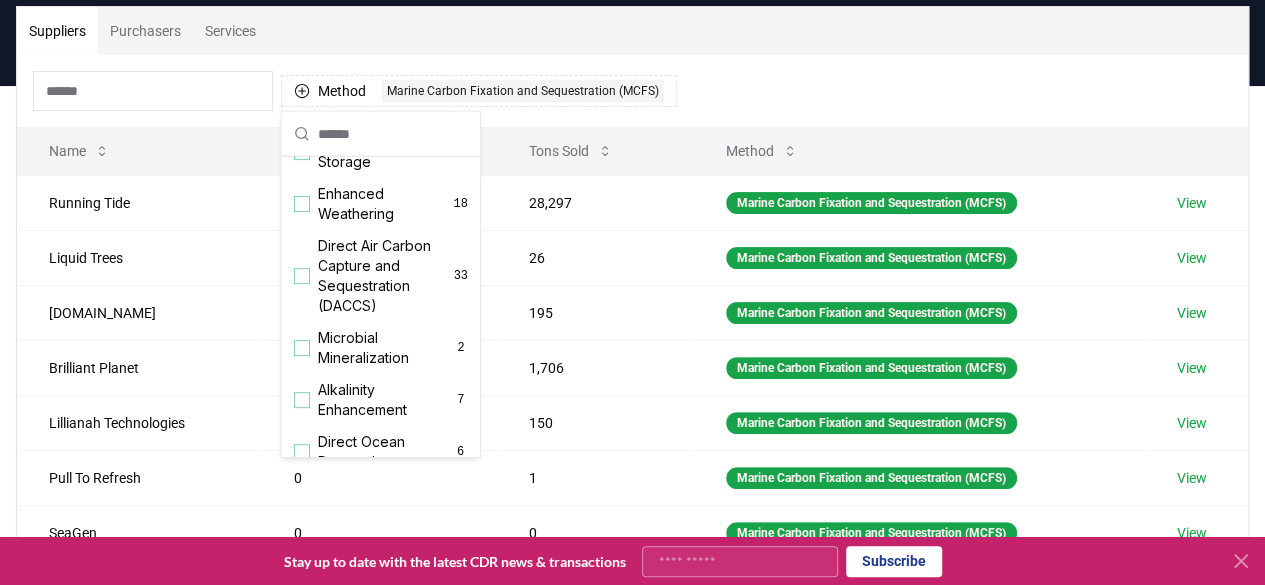 scroll, scrollTop: 348, scrollLeft: 0, axis: vertical 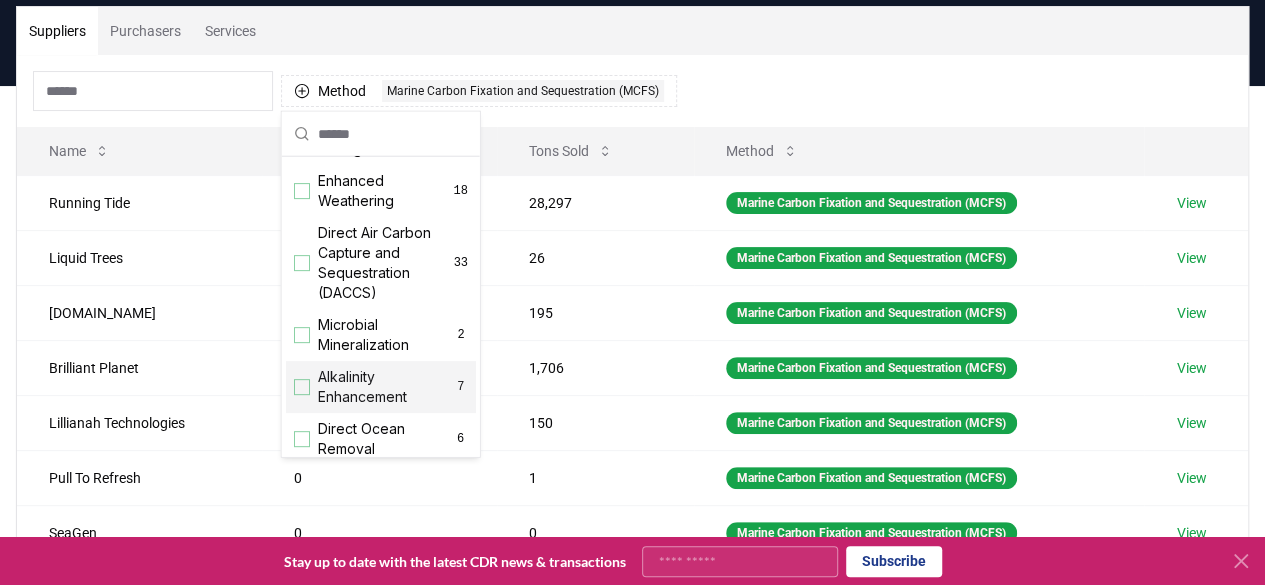 click at bounding box center [302, 387] 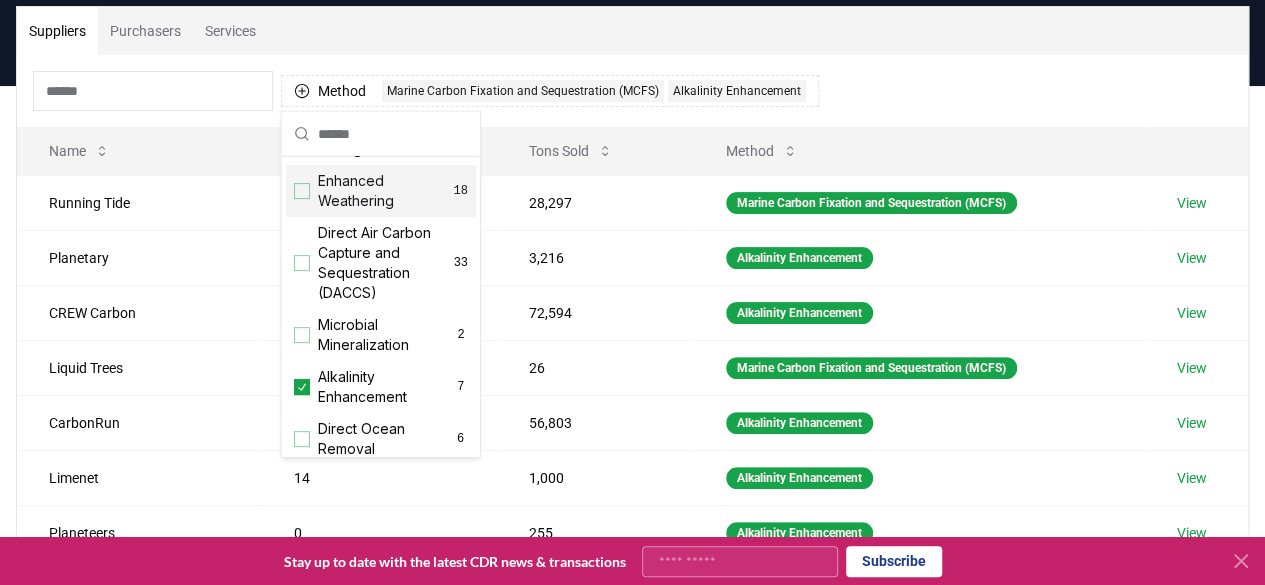 click at bounding box center [302, 191] 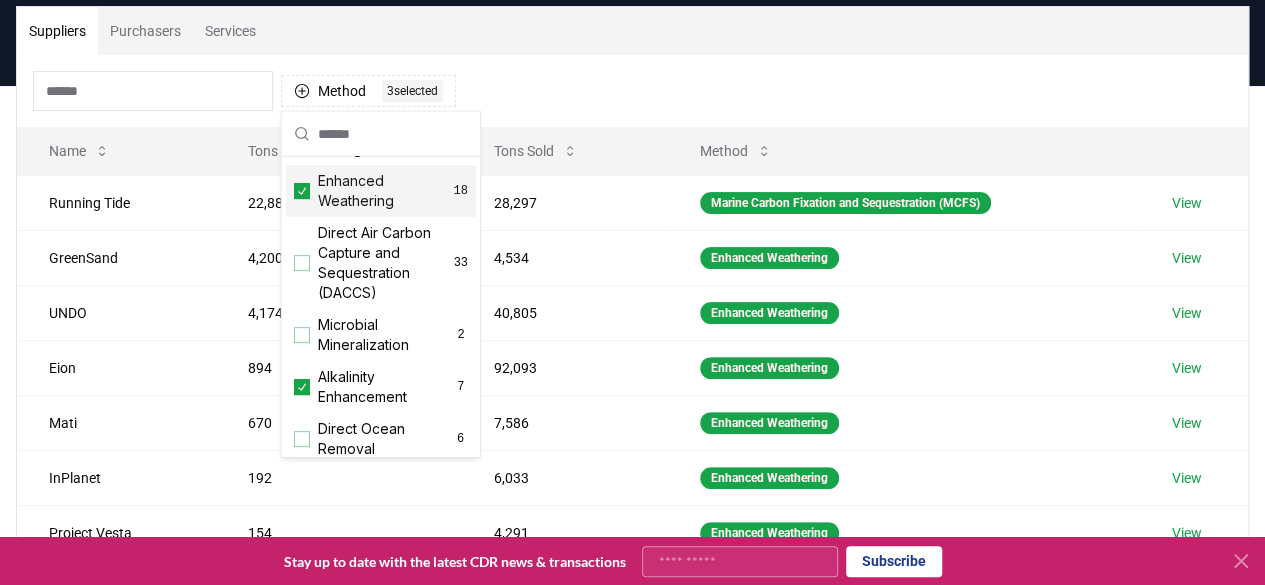 click 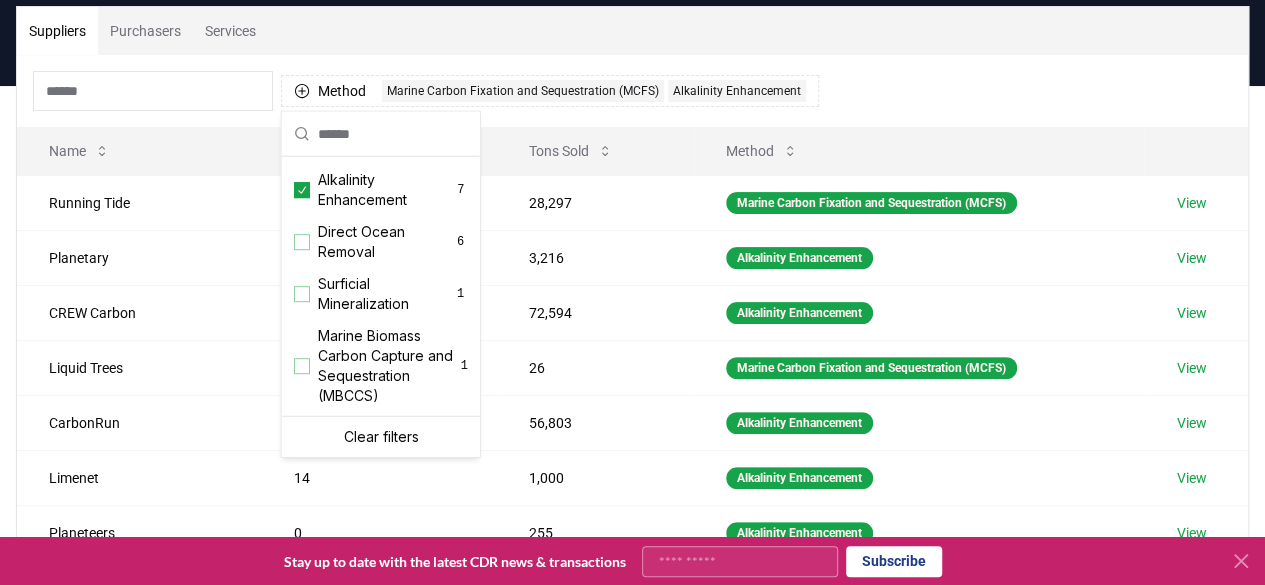 scroll, scrollTop: 556, scrollLeft: 0, axis: vertical 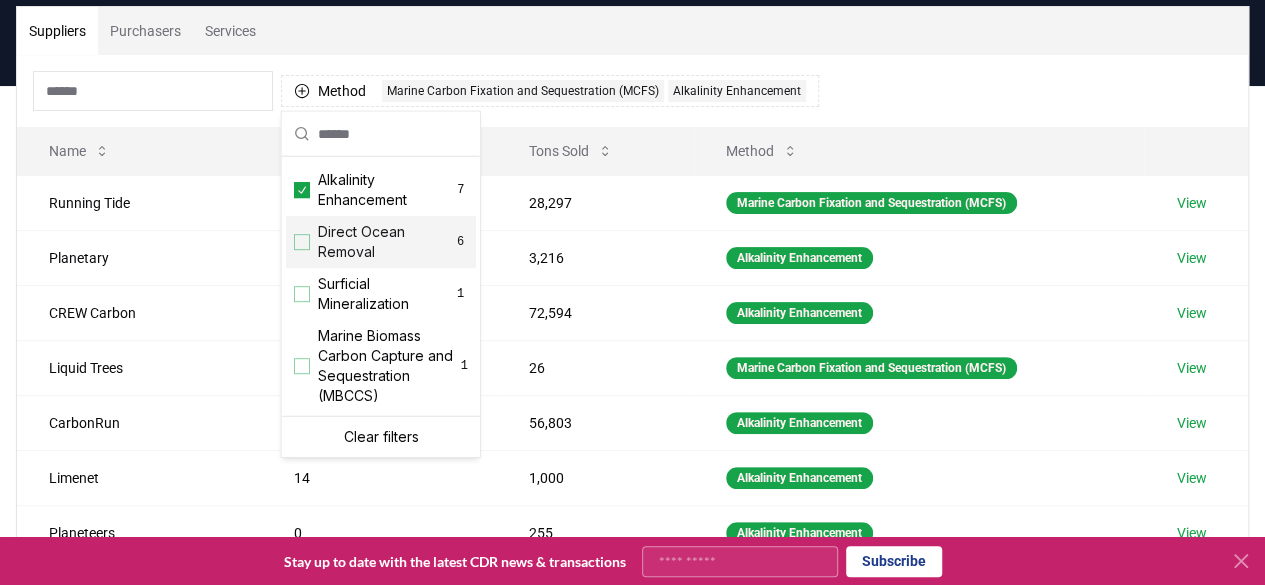 click at bounding box center [302, 242] 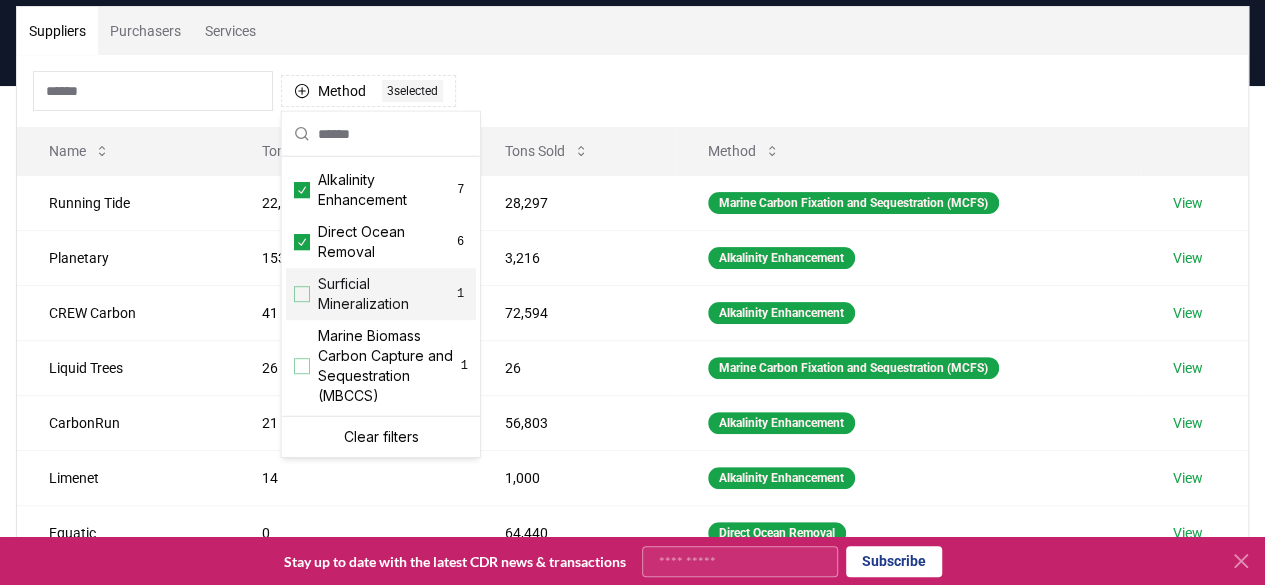 scroll, scrollTop: 585, scrollLeft: 0, axis: vertical 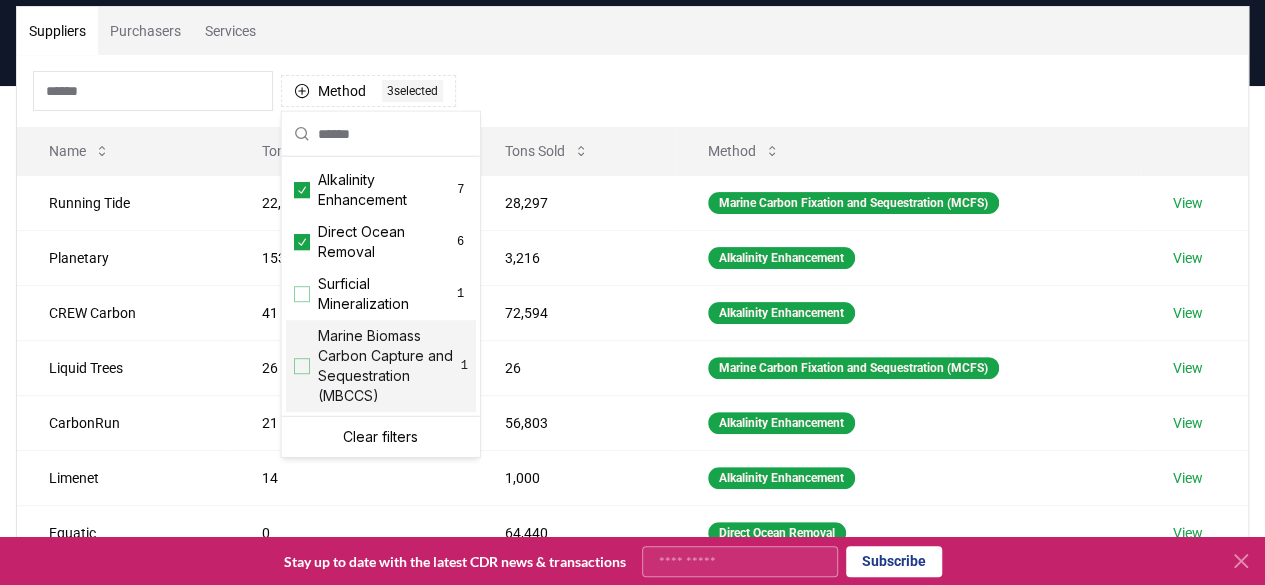 click at bounding box center (302, 366) 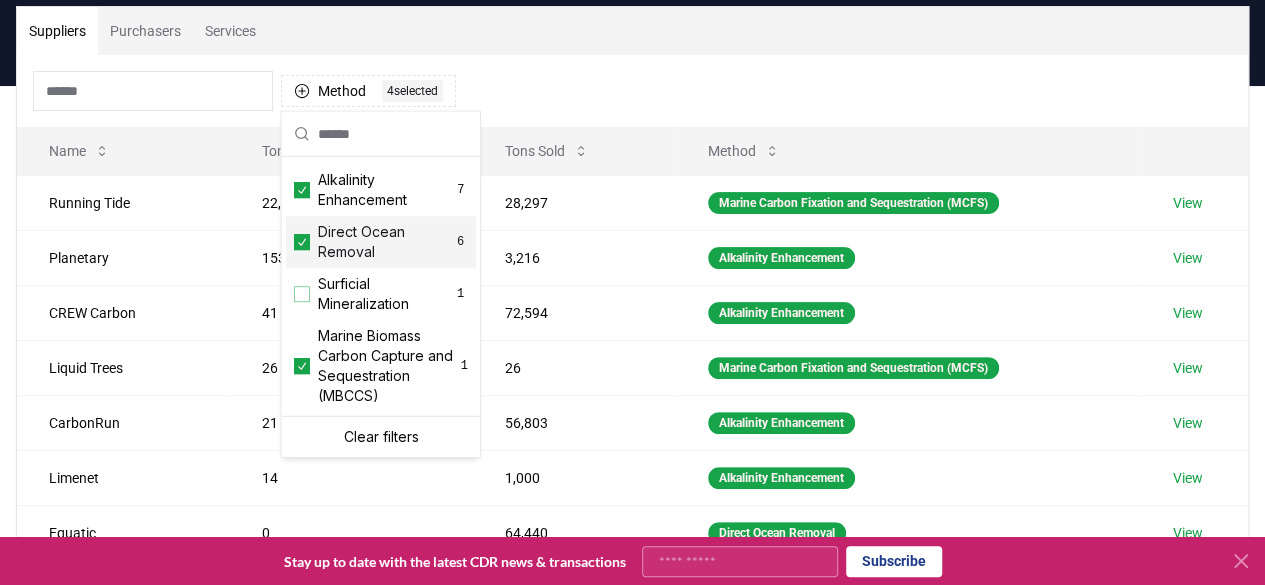 click on "Method 4 4  selected" at bounding box center [632, 91] 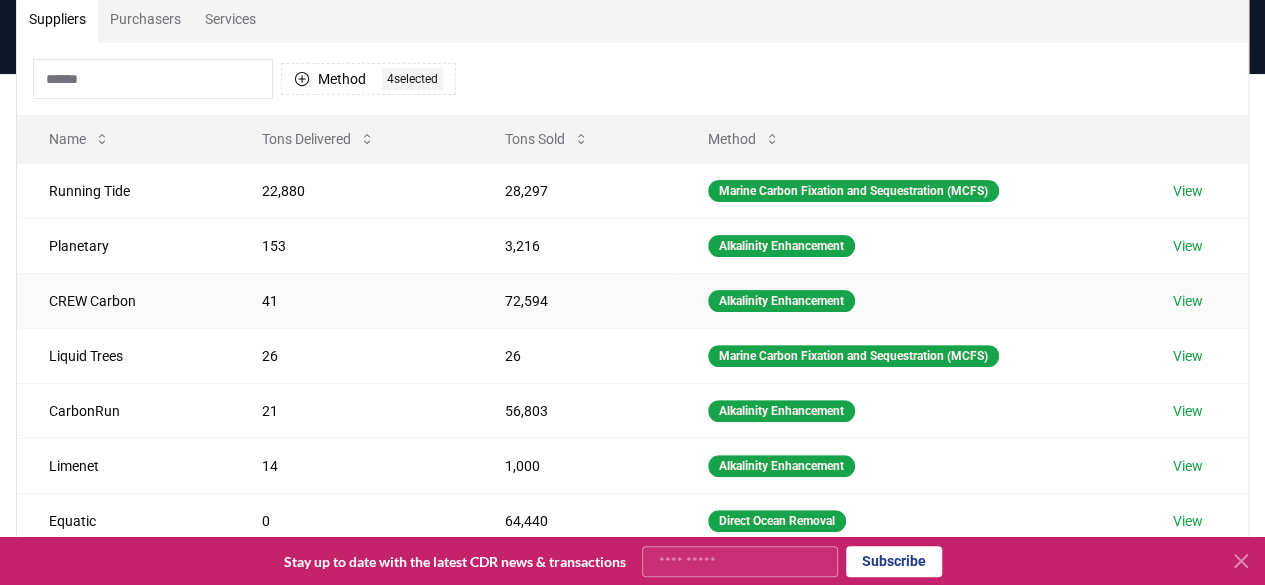 scroll, scrollTop: 96, scrollLeft: 0, axis: vertical 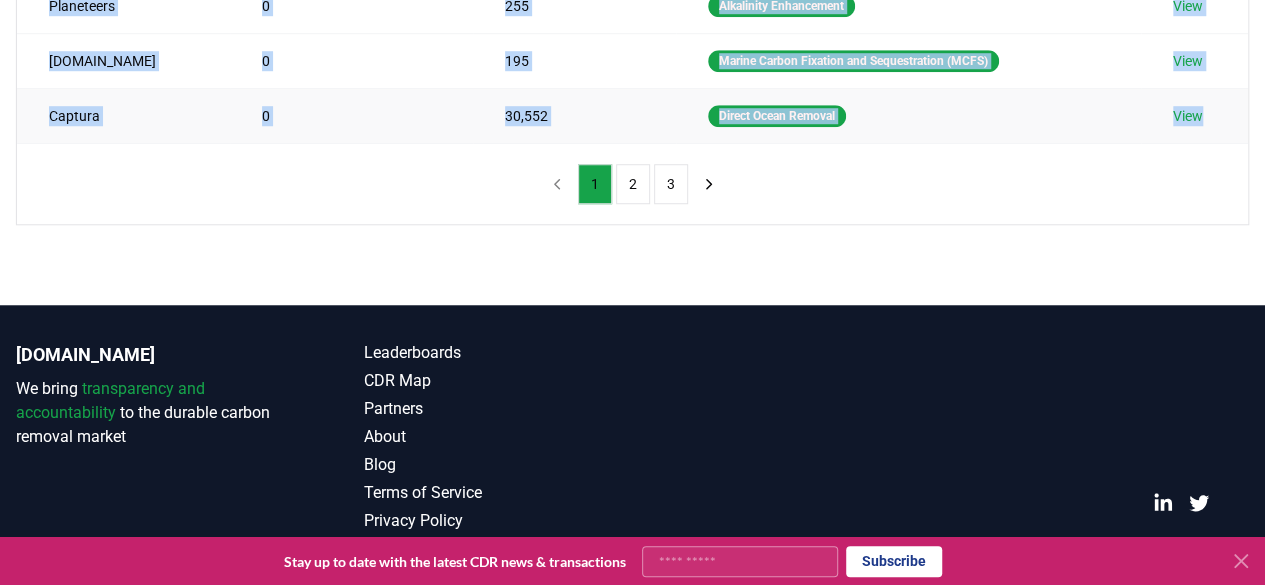 drag, startPoint x: 40, startPoint y: 245, endPoint x: 1207, endPoint y: 120, distance: 1173.6754 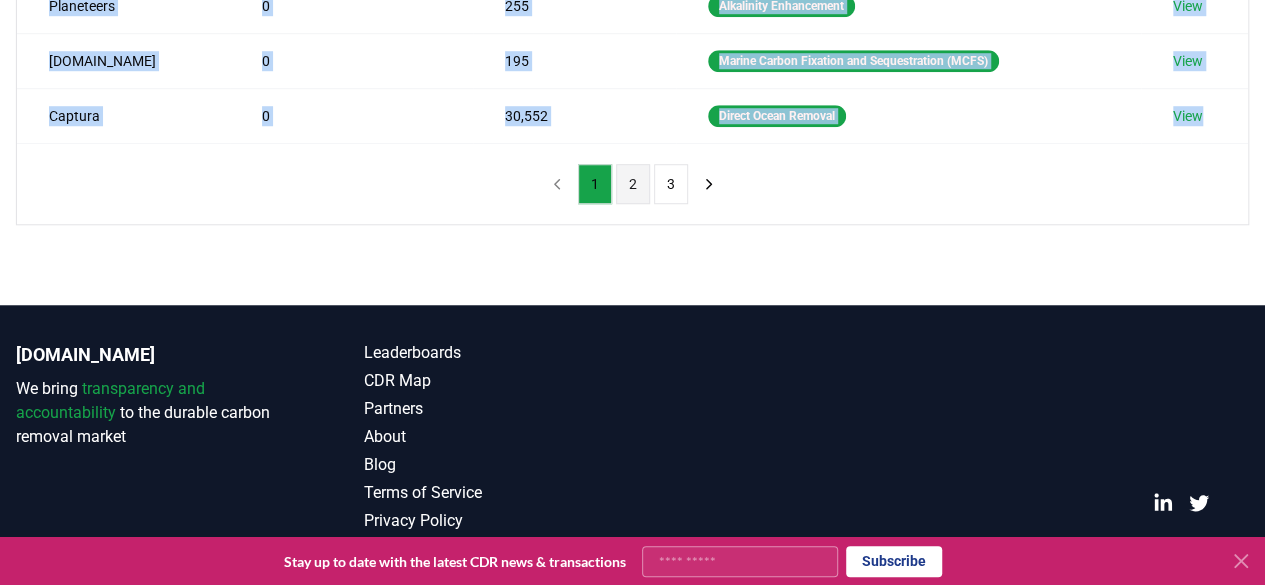 click on "2" at bounding box center (633, 184) 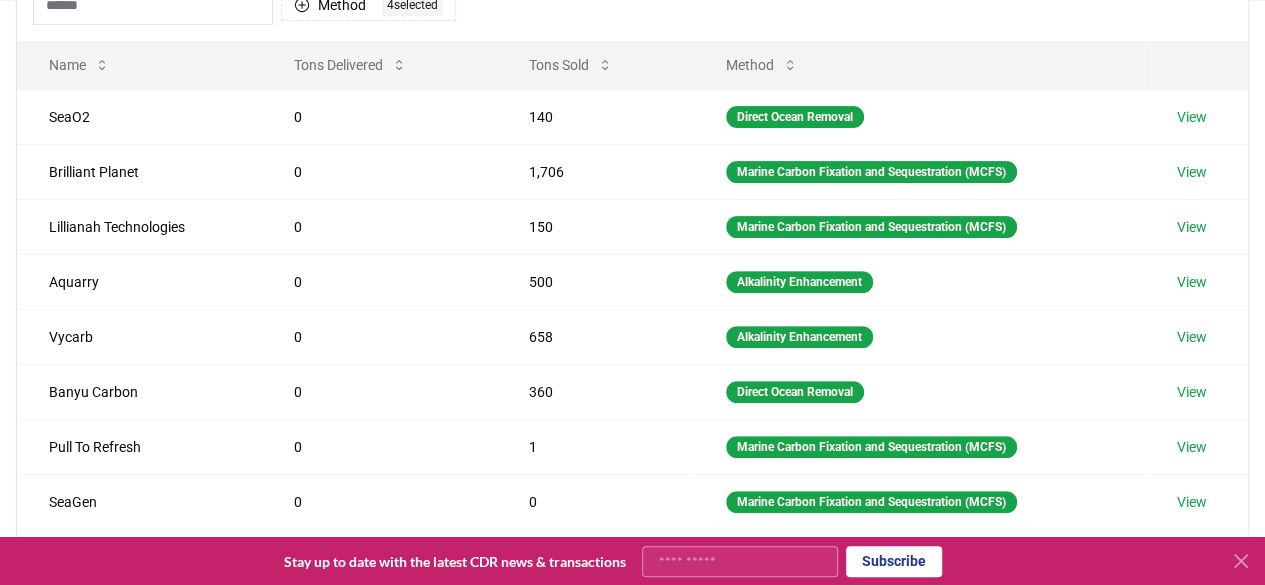 scroll, scrollTop: 250, scrollLeft: 0, axis: vertical 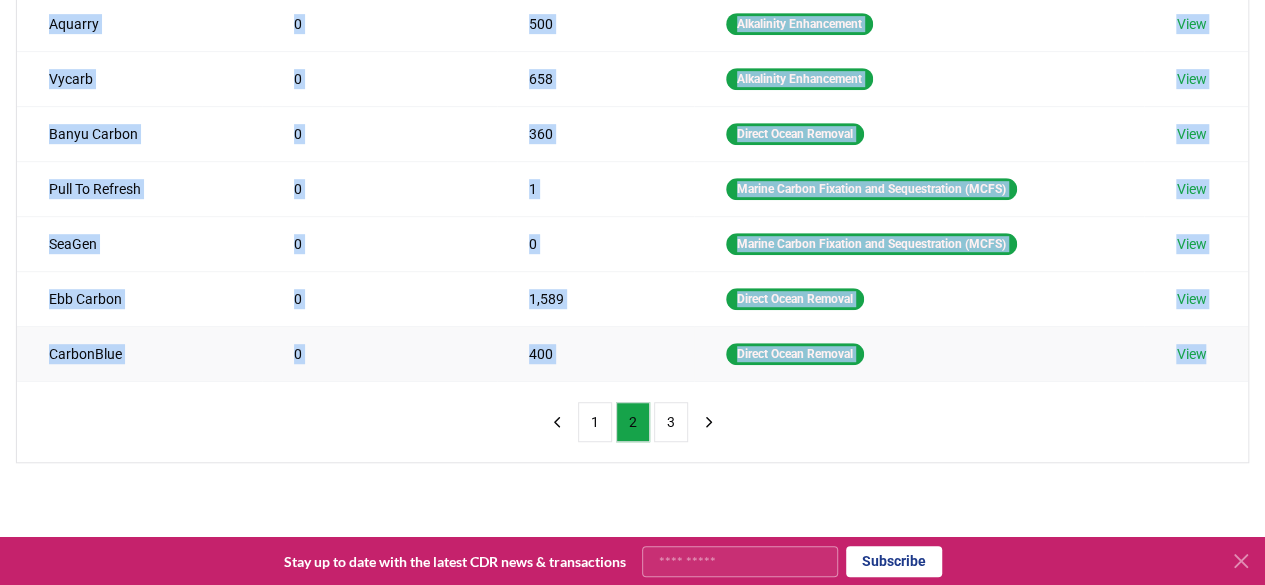 drag, startPoint x: 40, startPoint y: 97, endPoint x: 1216, endPoint y: 345, distance: 1201.8652 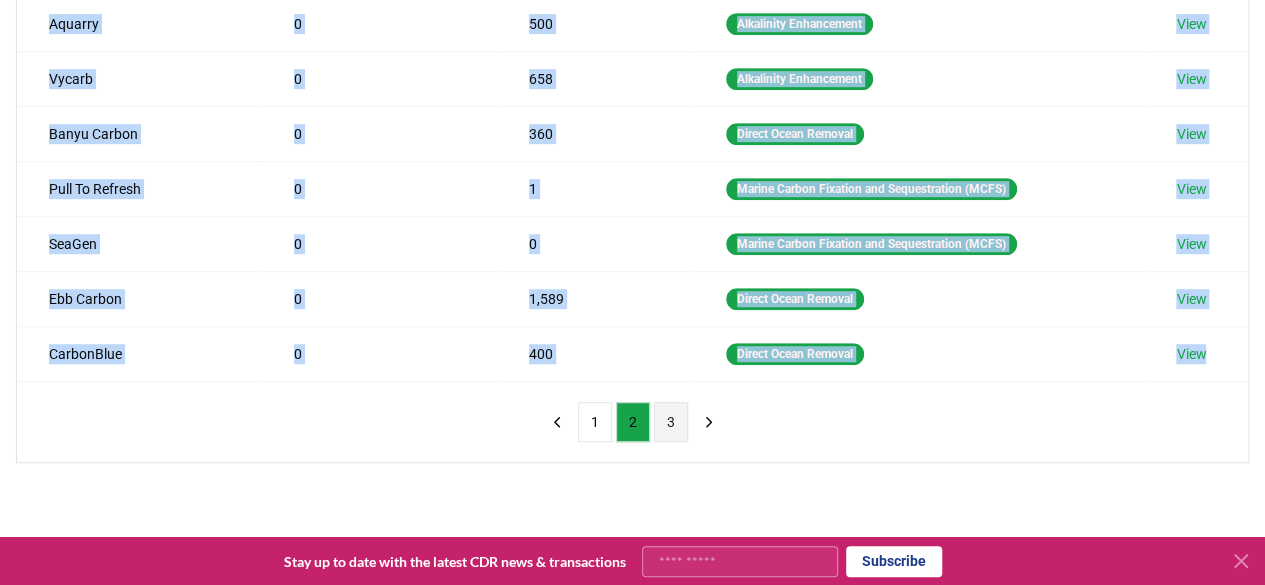 click on "3" at bounding box center (671, 422) 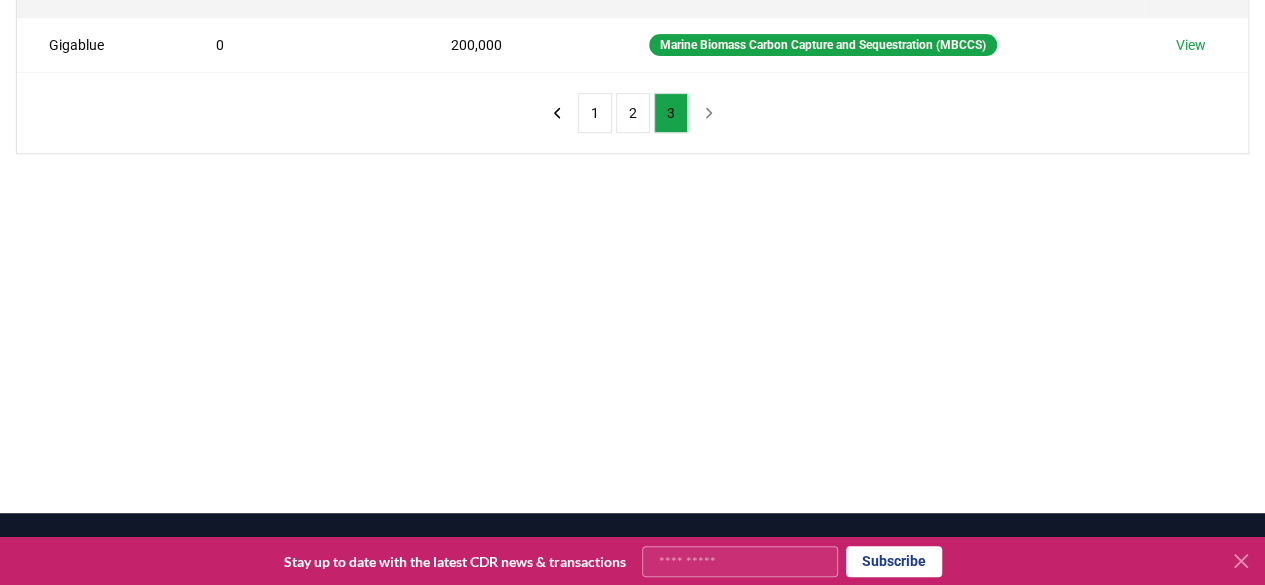 scroll, scrollTop: 50, scrollLeft: 0, axis: vertical 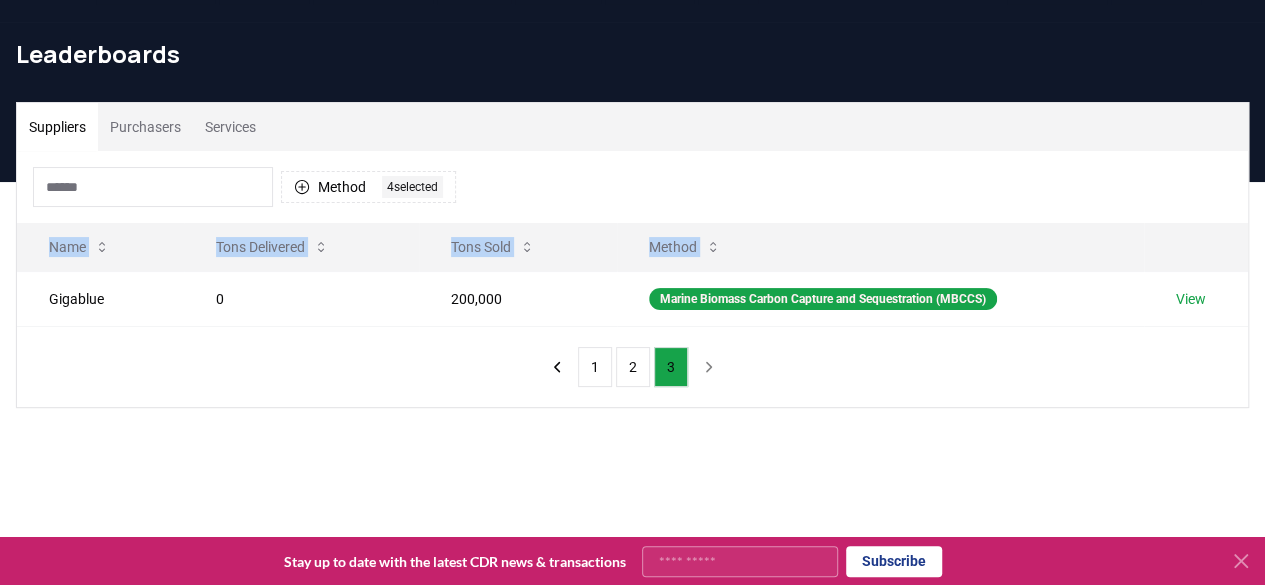 drag, startPoint x: 48, startPoint y: 301, endPoint x: 1271, endPoint y: 293, distance: 1223.0261 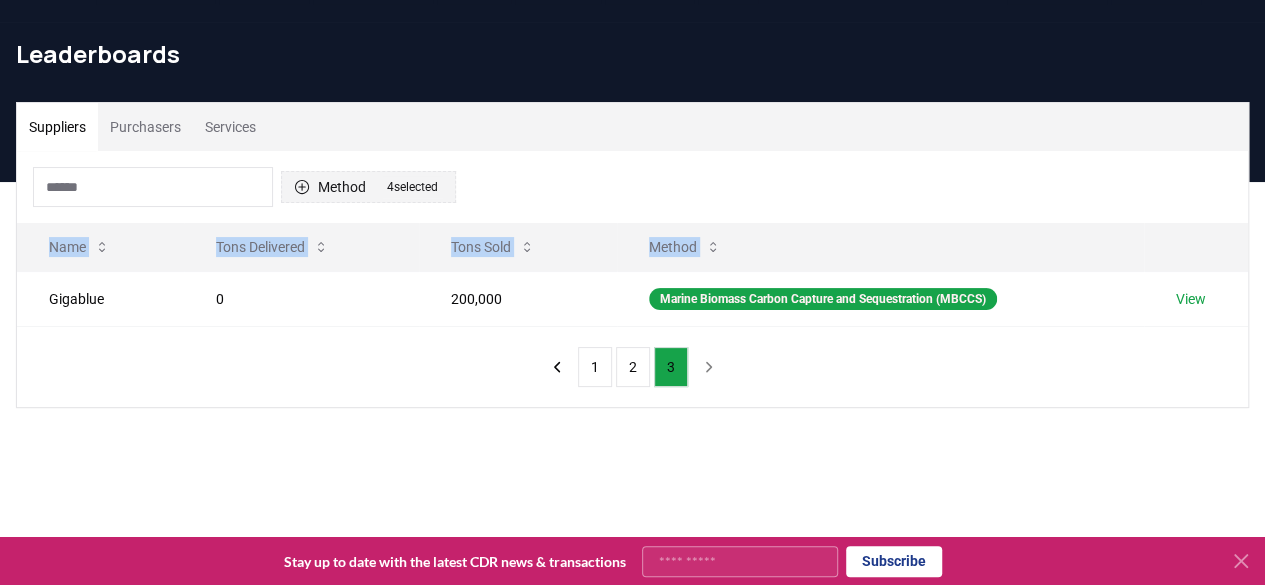 click 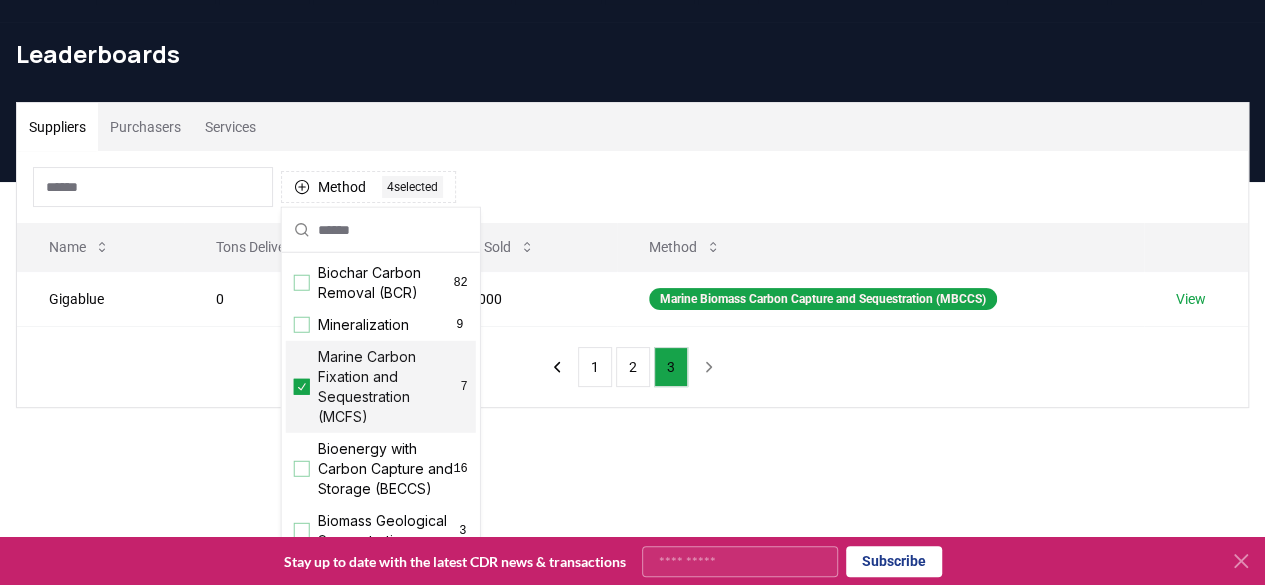 click 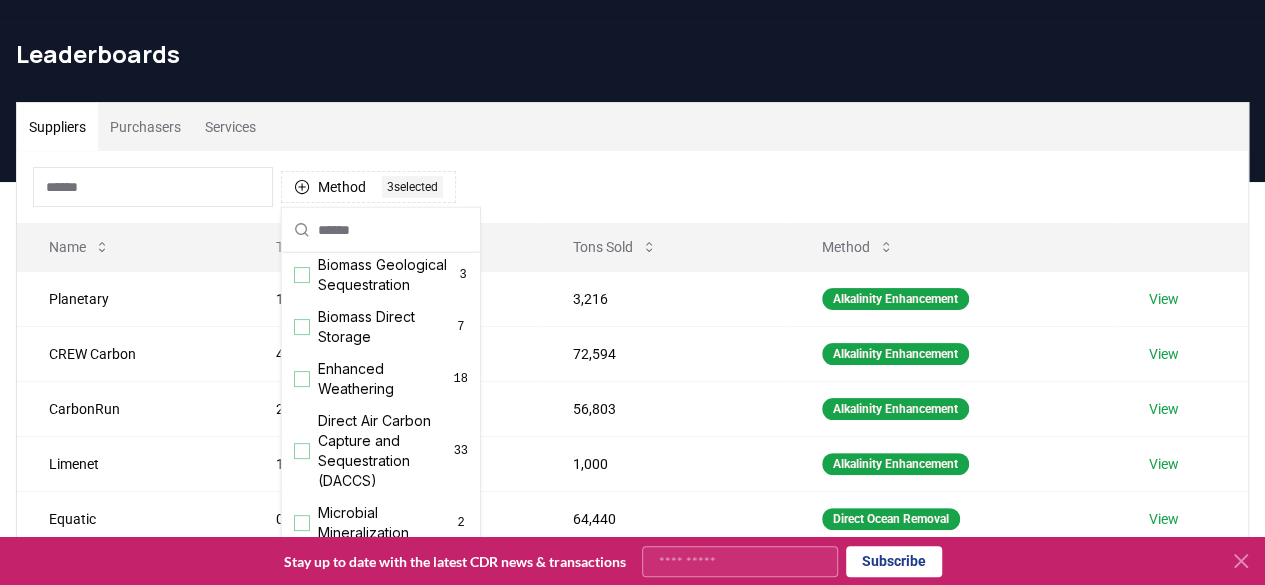 scroll, scrollTop: 257, scrollLeft: 0, axis: vertical 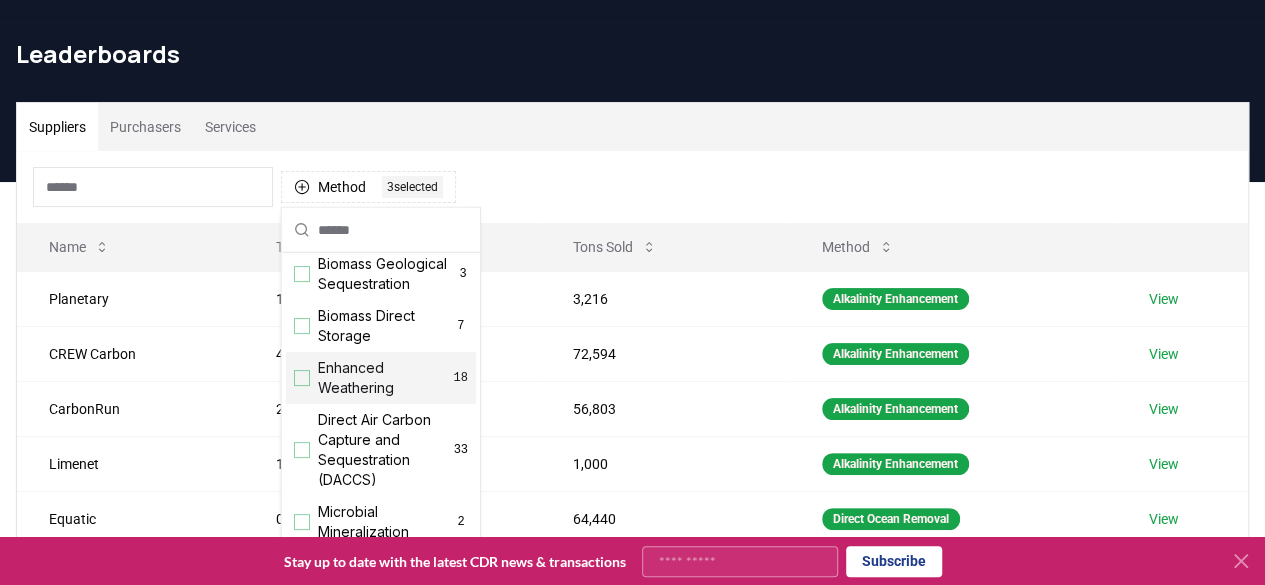 click at bounding box center [302, 378] 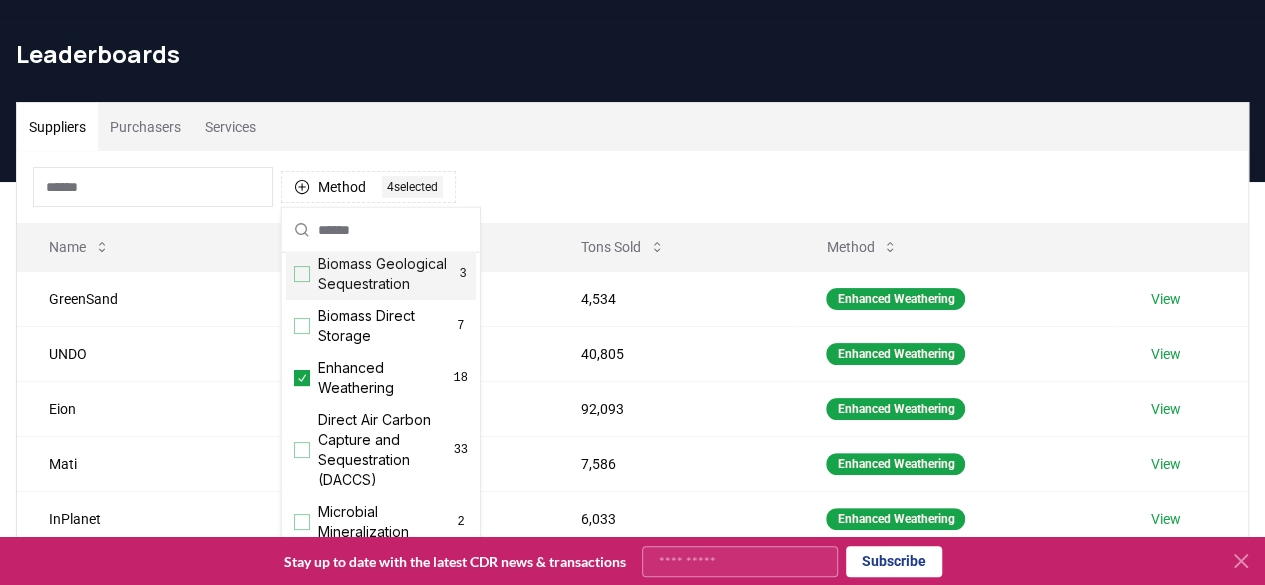 click on "Method 4 4  selected" at bounding box center (632, 187) 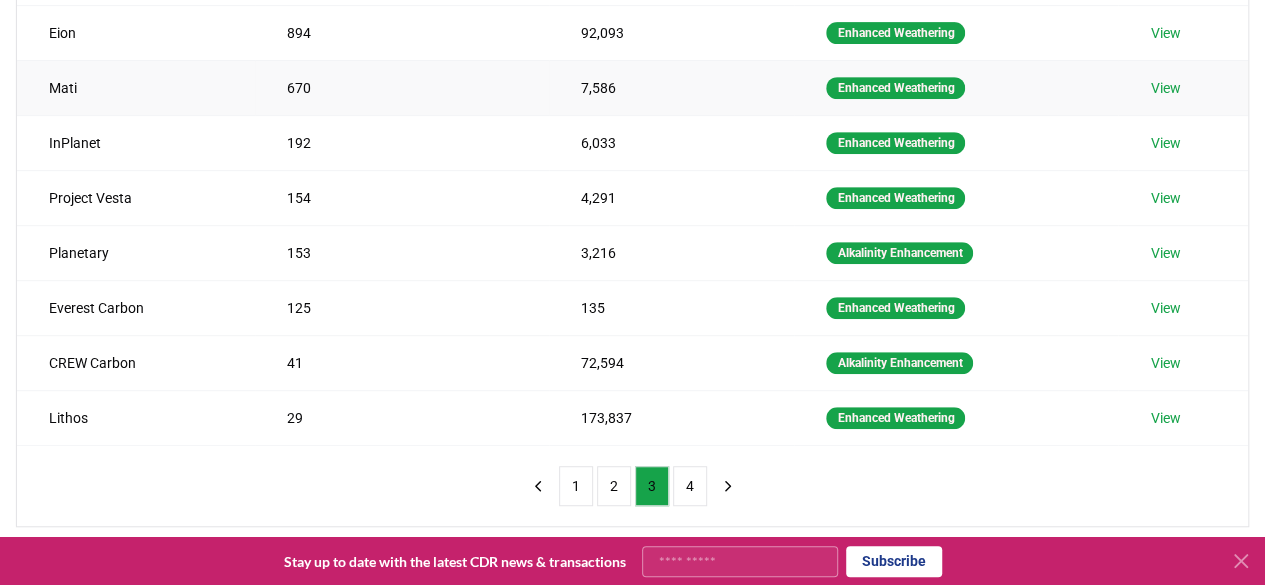 scroll, scrollTop: 427, scrollLeft: 0, axis: vertical 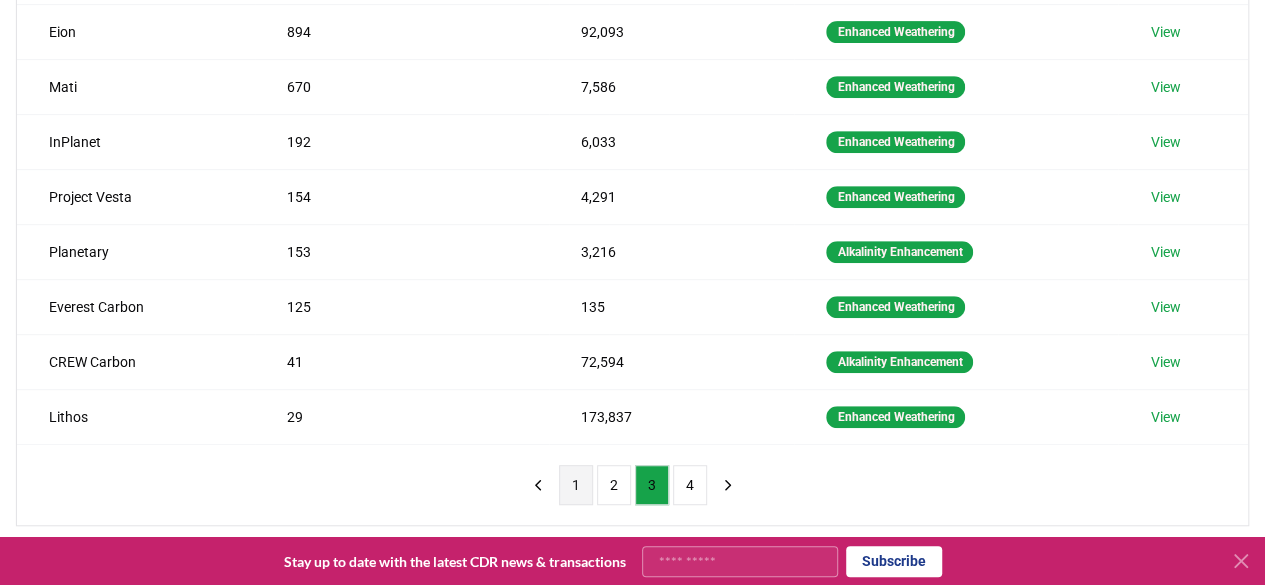 click on "1" at bounding box center [576, 485] 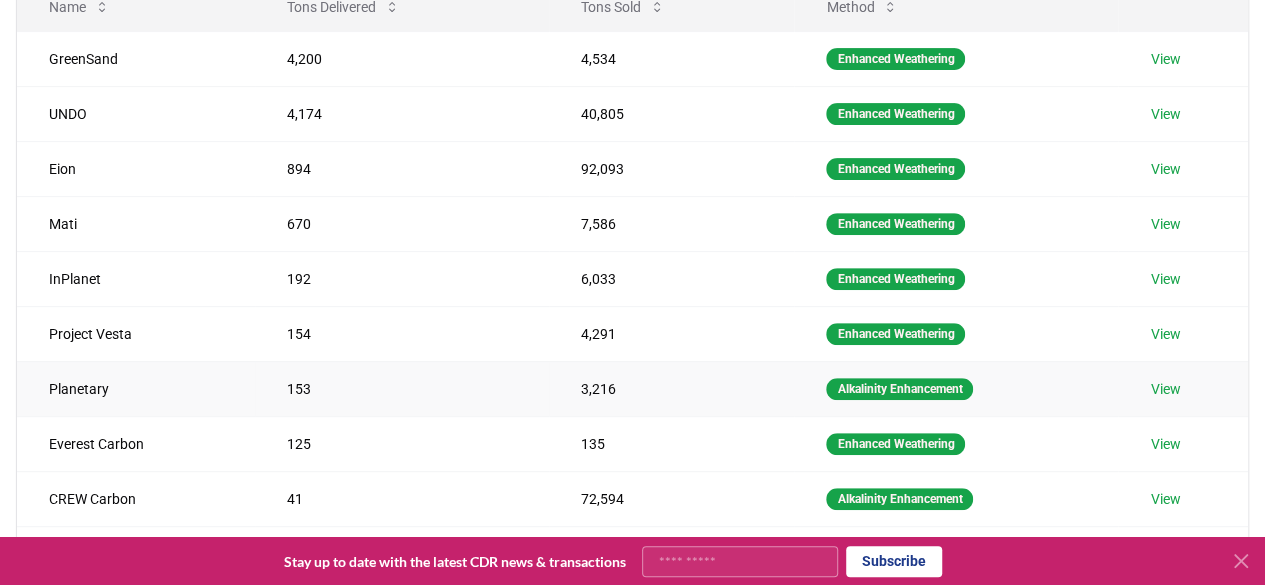 scroll, scrollTop: 446, scrollLeft: 0, axis: vertical 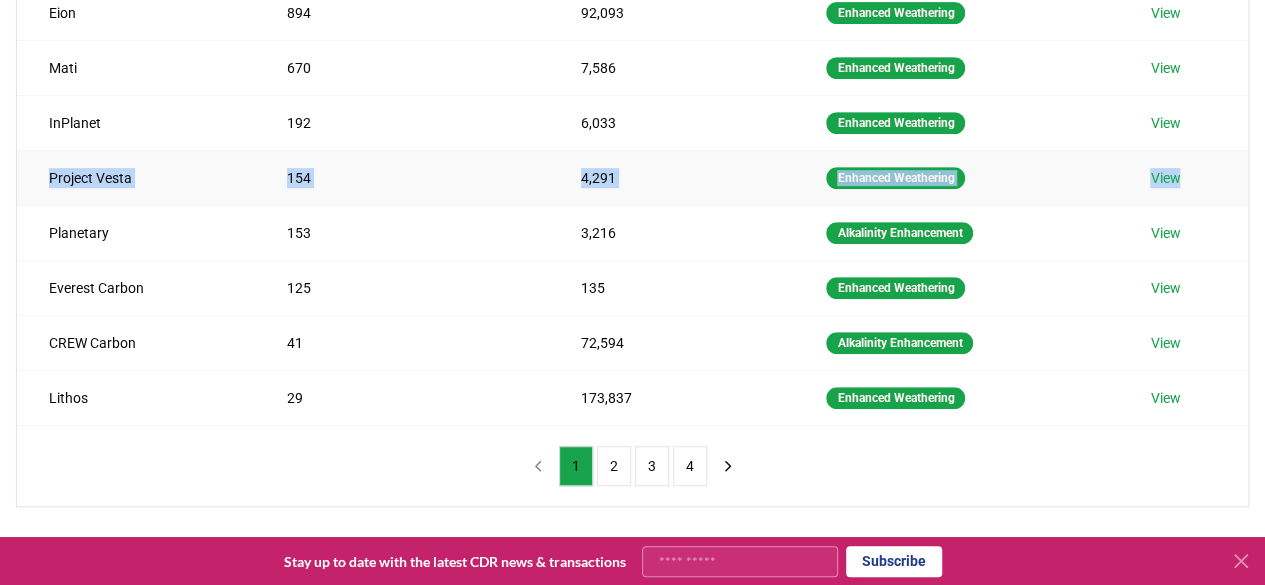 drag, startPoint x: 42, startPoint y: 177, endPoint x: 1212, endPoint y: 169, distance: 1170.0273 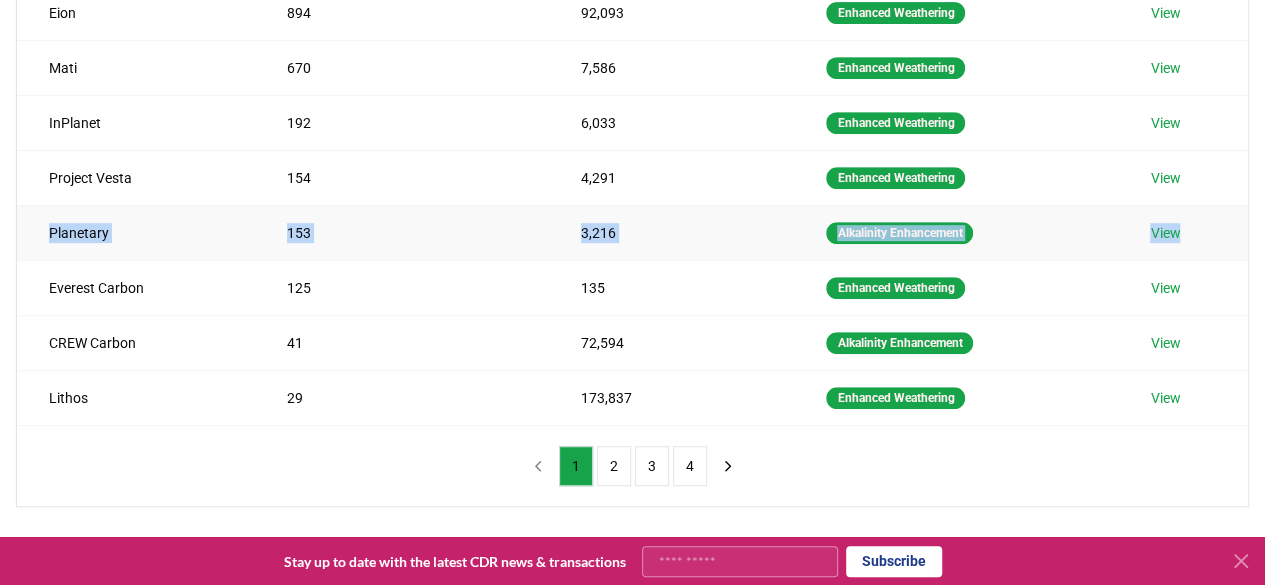 drag, startPoint x: 45, startPoint y: 230, endPoint x: 1206, endPoint y: 227, distance: 1161.0039 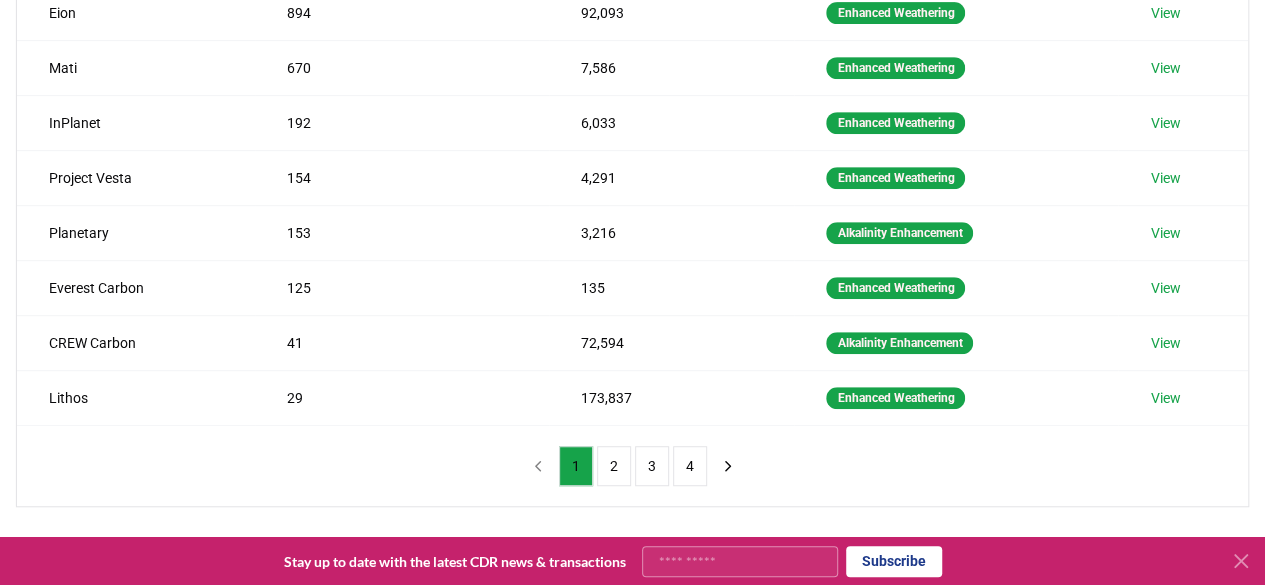 click on "Method 4 4  selected Name Tons Delivered Tons Sold Method GreenSand 4,200 4,534 Enhanced Weathering View UNDO 4,174 40,805 Enhanced Weathering View Eion 894 92,093 Enhanced Weathering View Mati 670 7,586 Enhanced Weathering View InPlanet 192 6,033 Enhanced Weathering View Project Vesta 154 4,291 Enhanced Weathering View Planetary 153 3,216 Alkalinity Enhancement View Everest Carbon 125 135 Enhanced Weathering View CREW Carbon 41 72,594 Alkalinity Enhancement View Lithos 29 173,837 Enhanced Weathering View 1 2 3 4" at bounding box center (632, 130) 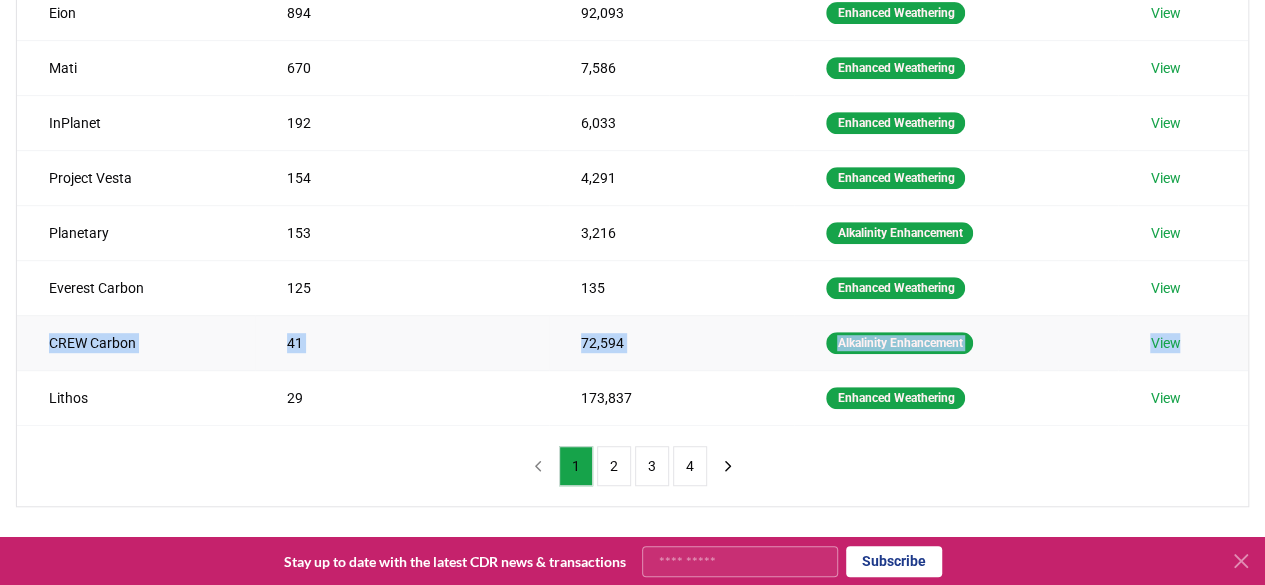 drag, startPoint x: 49, startPoint y: 337, endPoint x: 1208, endPoint y: 330, distance: 1159.0211 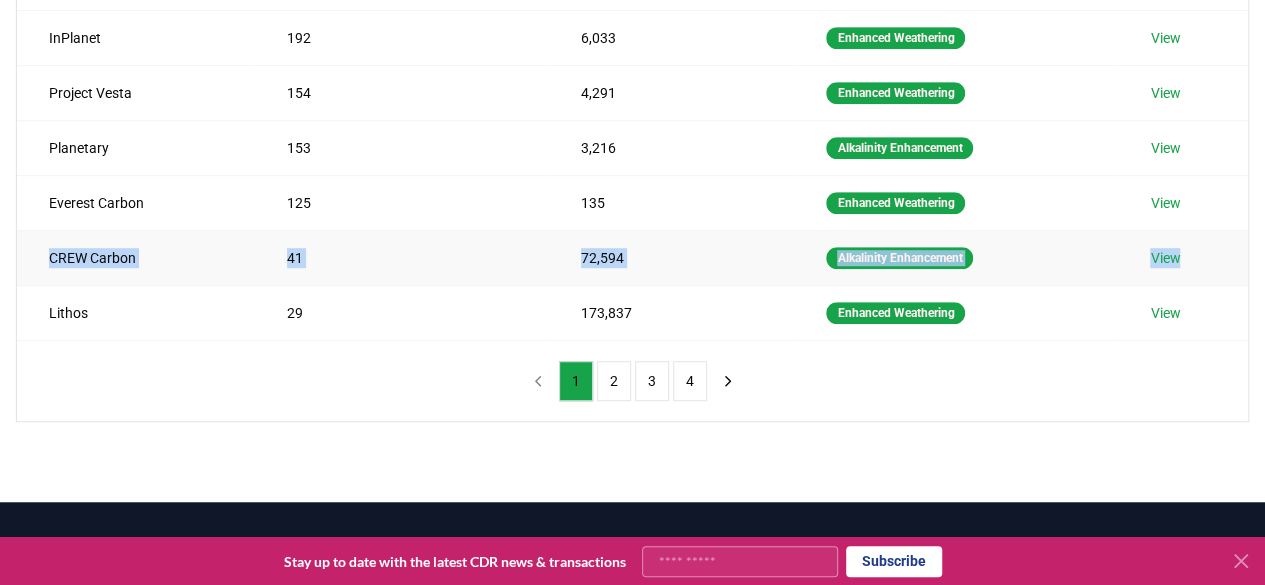 scroll, scrollTop: 532, scrollLeft: 0, axis: vertical 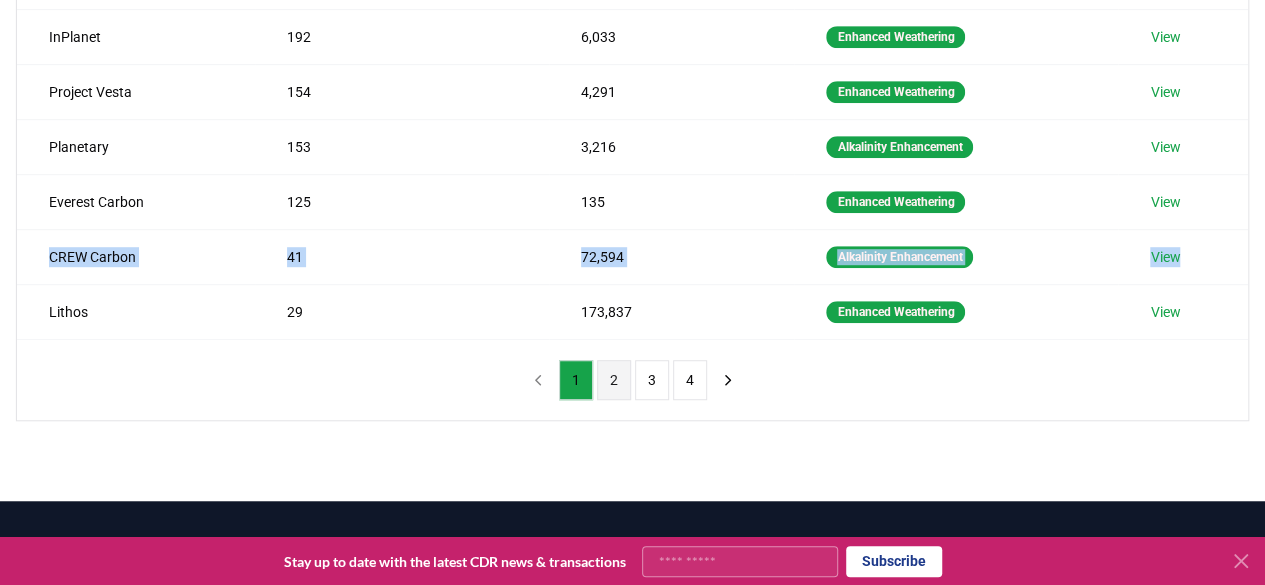 click on "2" at bounding box center [614, 380] 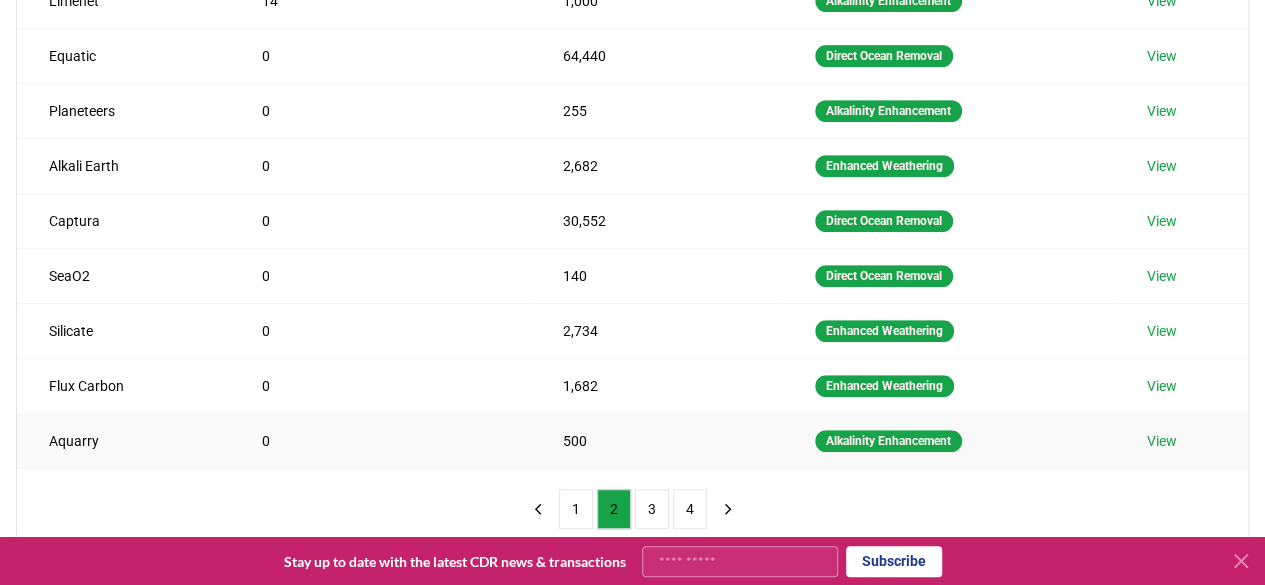 scroll, scrollTop: 386, scrollLeft: 0, axis: vertical 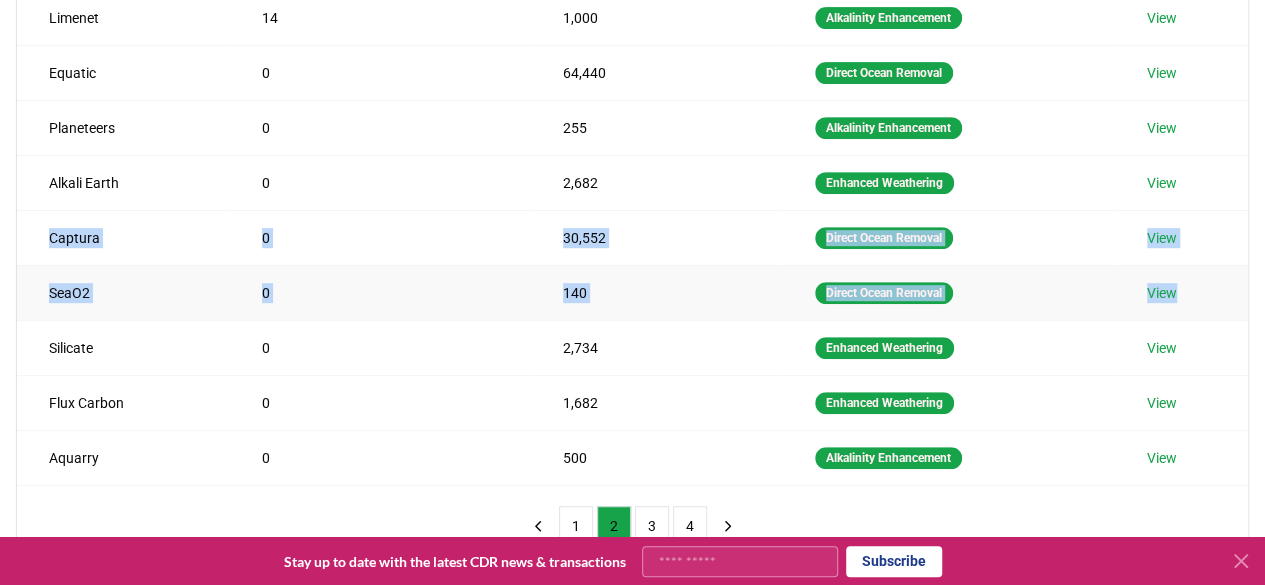 drag, startPoint x: 38, startPoint y: 235, endPoint x: 1180, endPoint y: 291, distance: 1143.3722 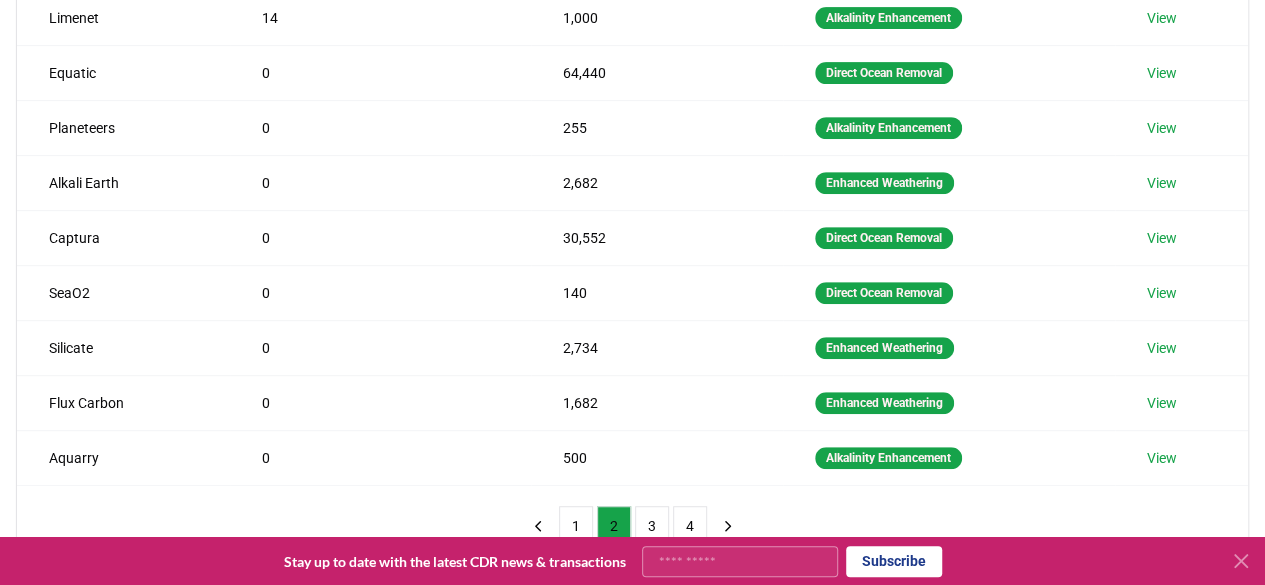 click on "Method 4 4  selected Name Tons Delivered Tons Sold Method CarbonRun 21 56,803 Alkalinity Enhancement View Limenet 14 1,000 Alkalinity Enhancement View Equatic 0 64,440 Direct Ocean Removal View Planeteers 0 255 Alkalinity Enhancement View Alkali Earth 0 2,682 Enhanced Weathering View Captura 0 30,552 Direct Ocean Removal View SeaO2 0 140 Direct Ocean Removal View Silicate 0 2,734 Enhanced Weathering View Flux Carbon 0 1,682 Enhanced Weathering View Aquarry 0 500 Alkalinity Enhancement View 1 2 3 4" at bounding box center [632, 190] 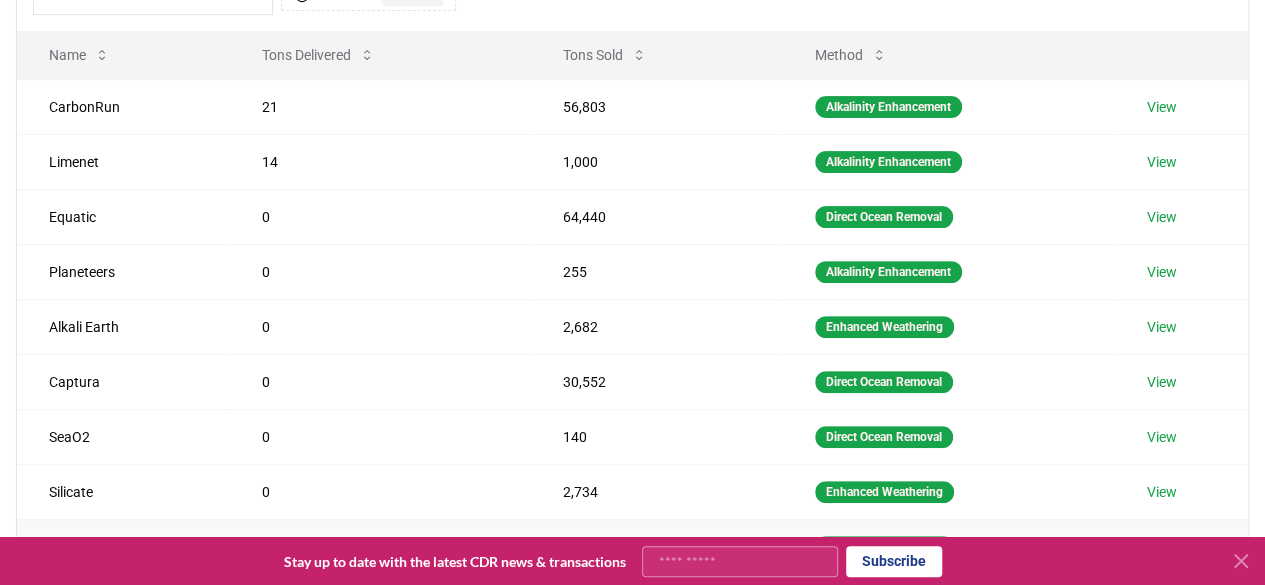 scroll, scrollTop: 239, scrollLeft: 0, axis: vertical 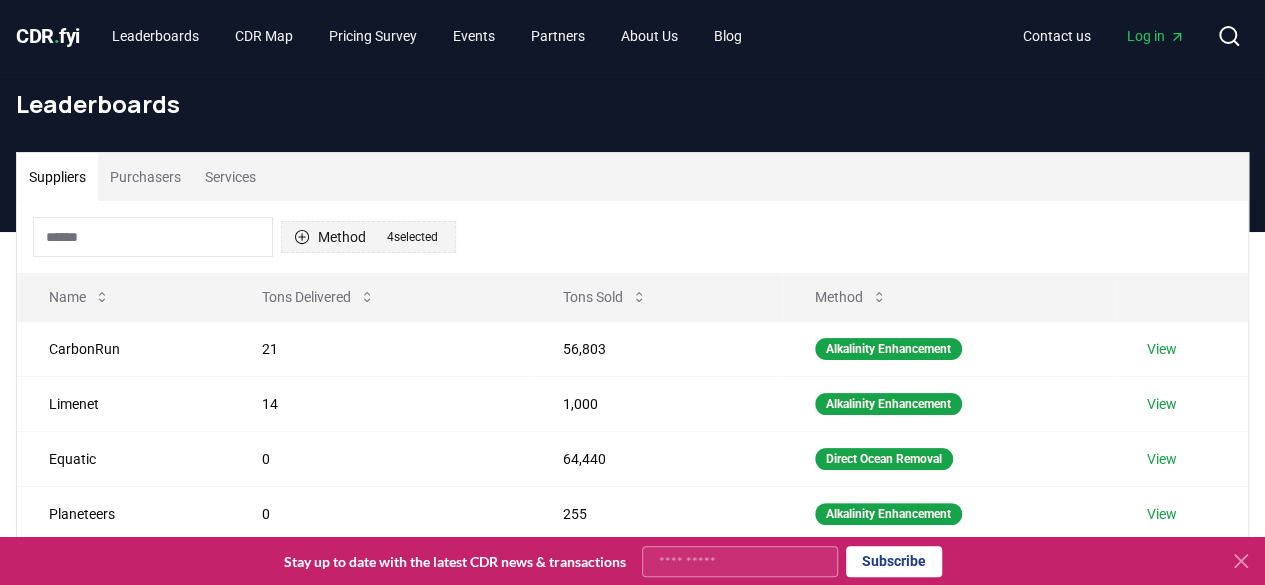 click on "Method 4 4  selected" at bounding box center (368, 237) 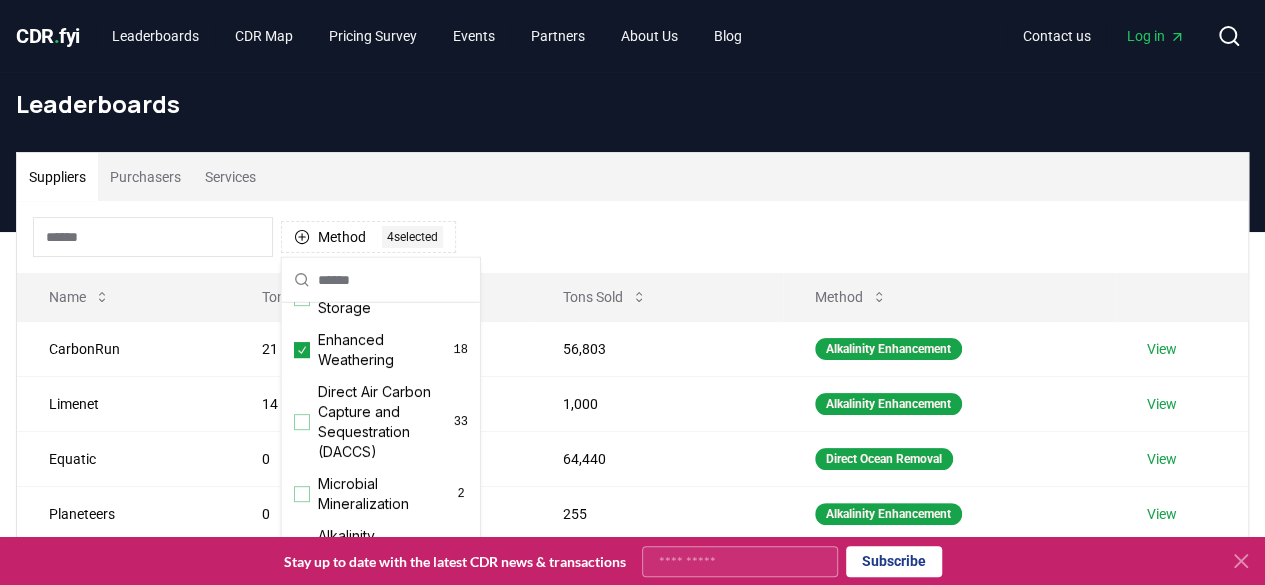 scroll, scrollTop: 352, scrollLeft: 0, axis: vertical 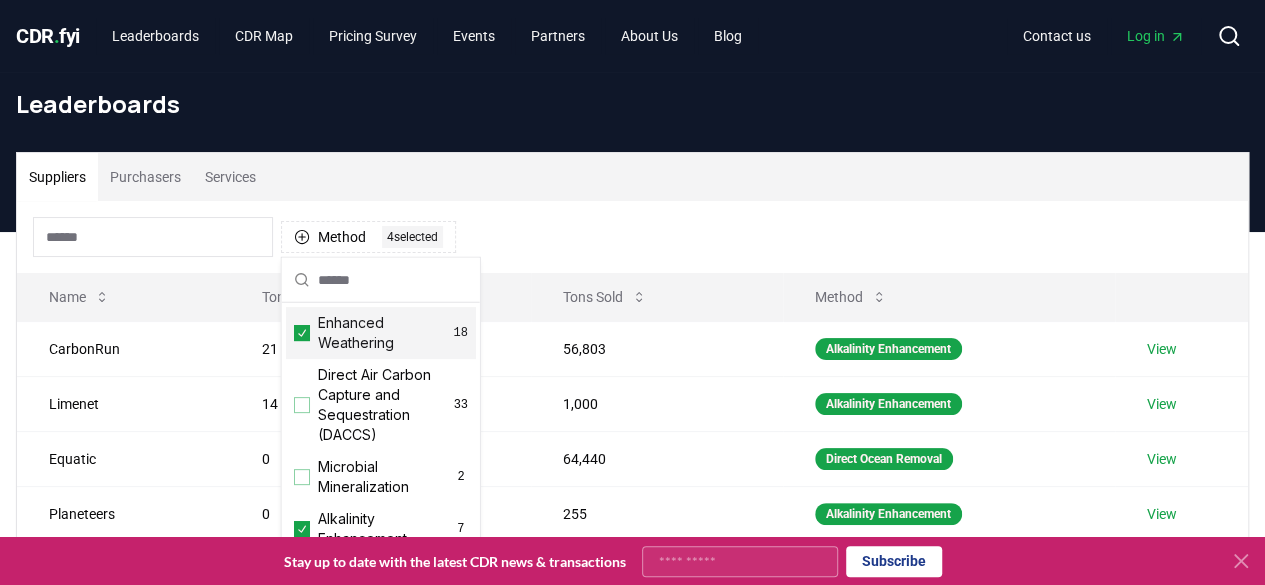 click 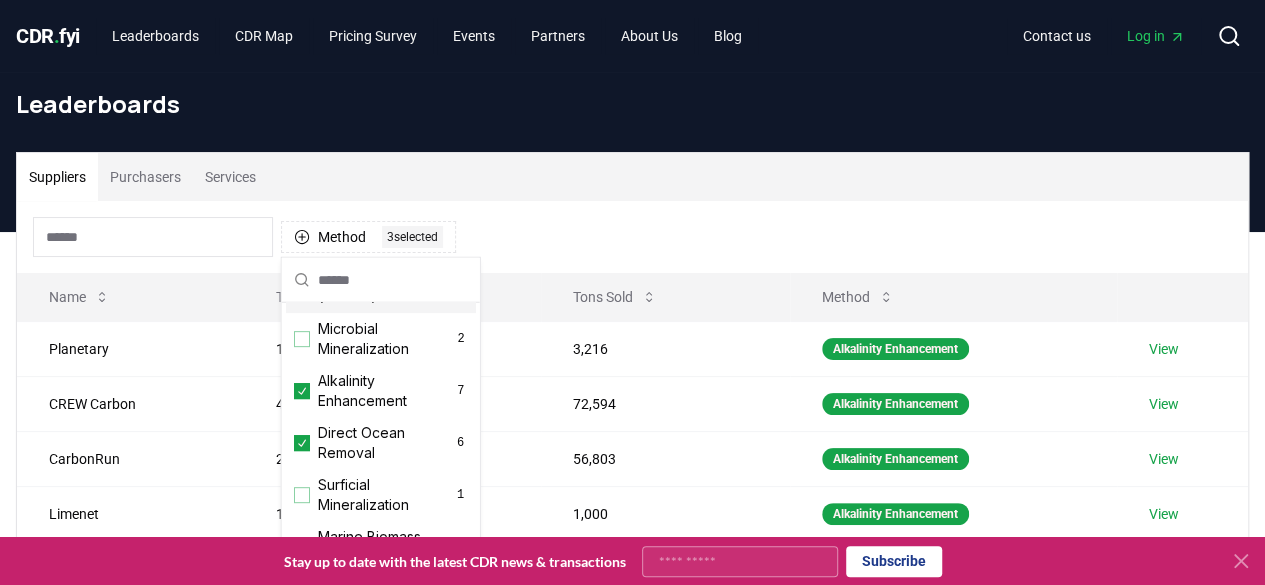 scroll, scrollTop: 541, scrollLeft: 0, axis: vertical 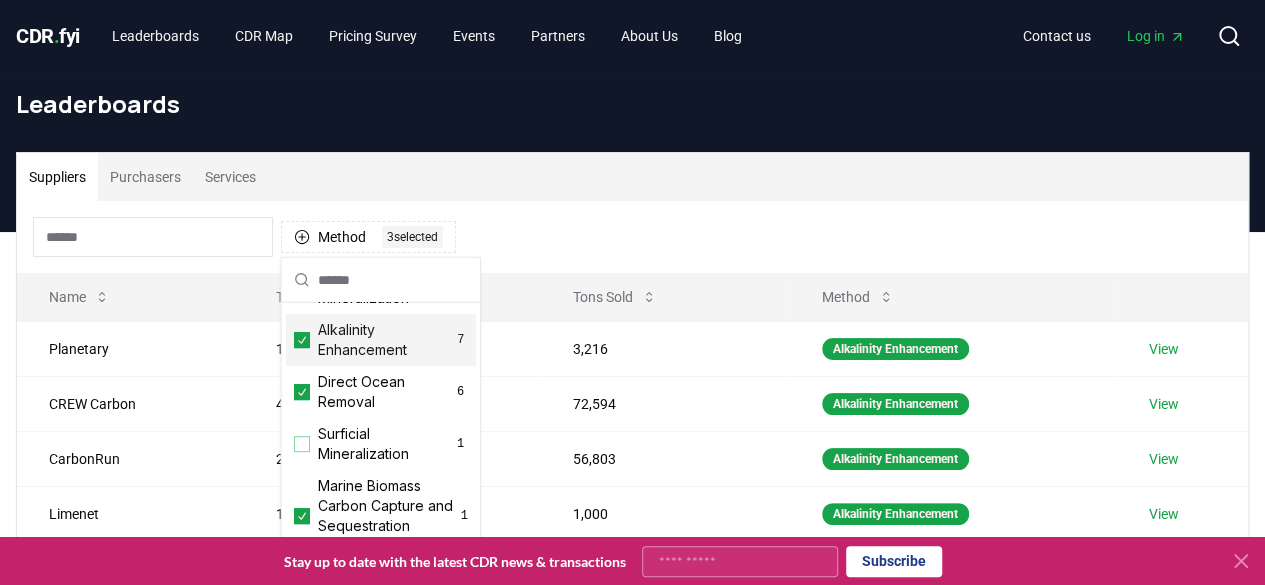 click 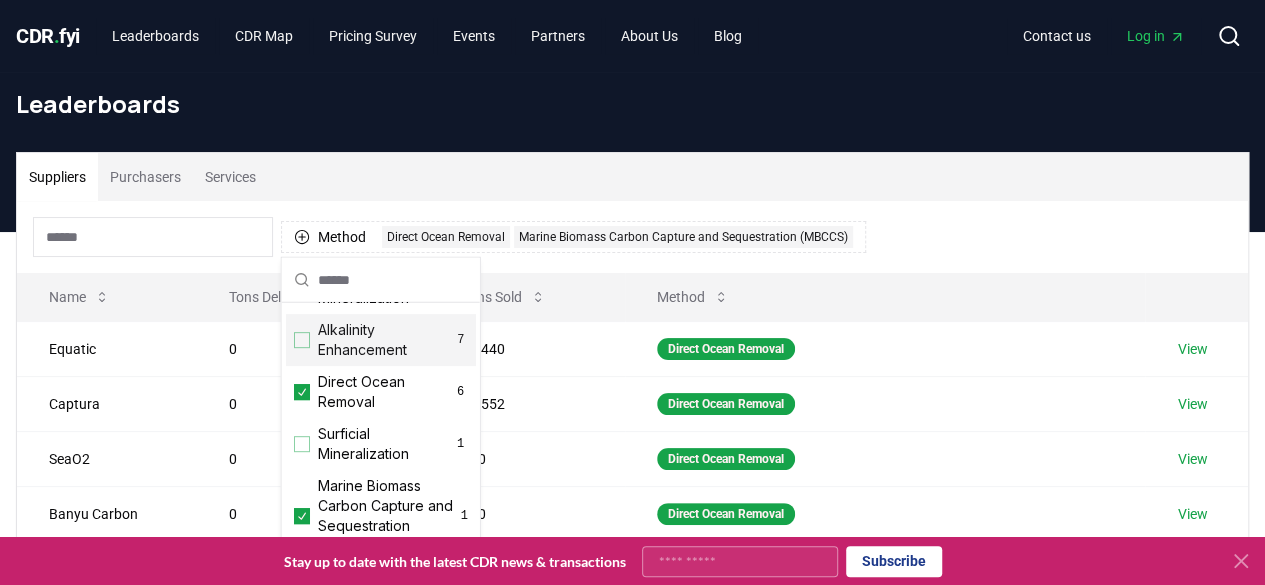scroll, scrollTop: 585, scrollLeft: 0, axis: vertical 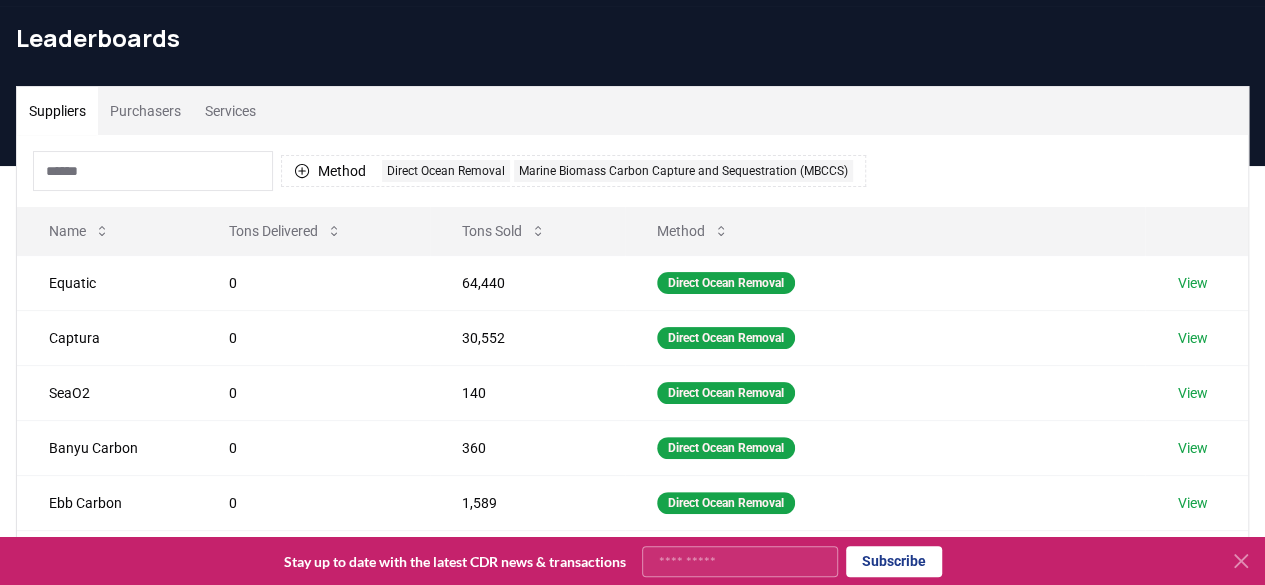 click on "Suppliers Purchasers Services" at bounding box center (632, 111) 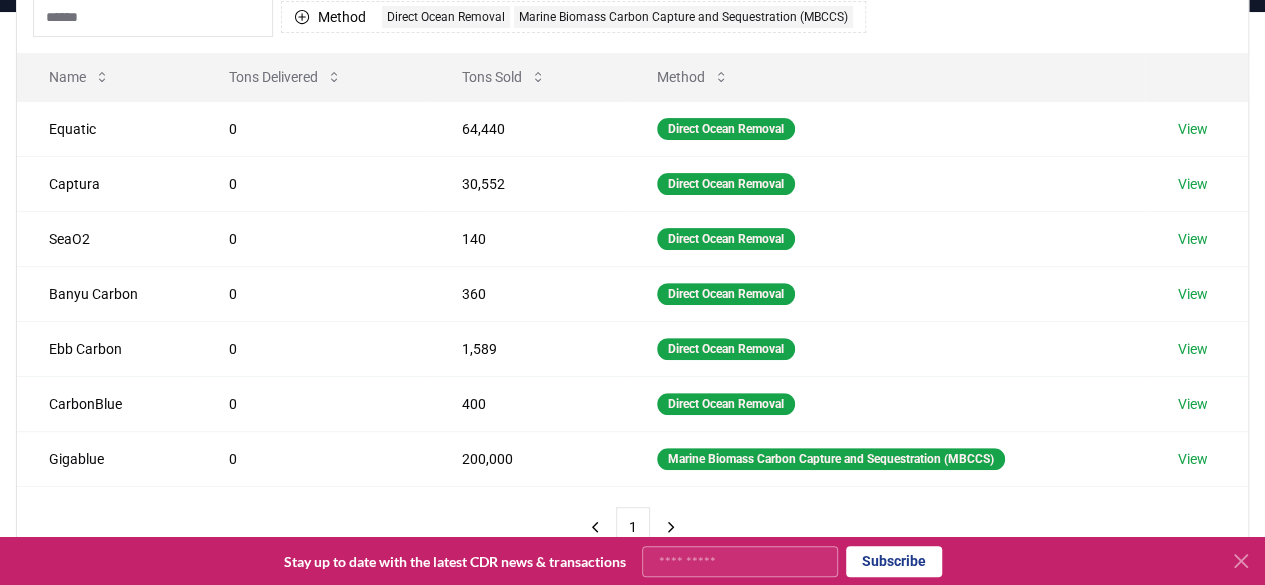 scroll, scrollTop: 219, scrollLeft: 0, axis: vertical 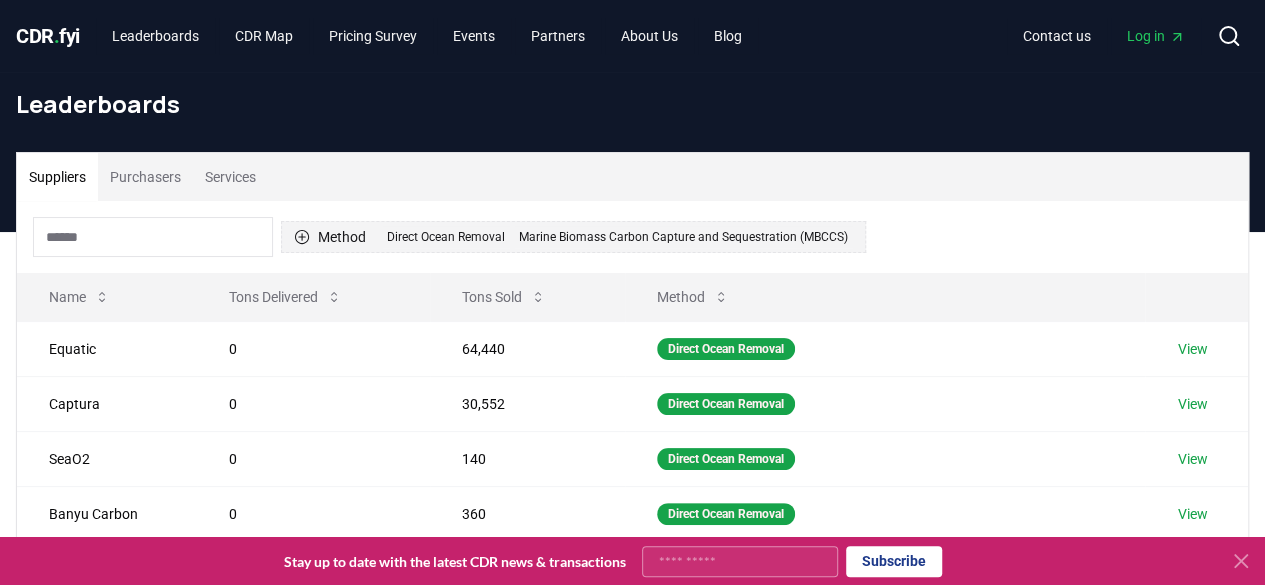 click 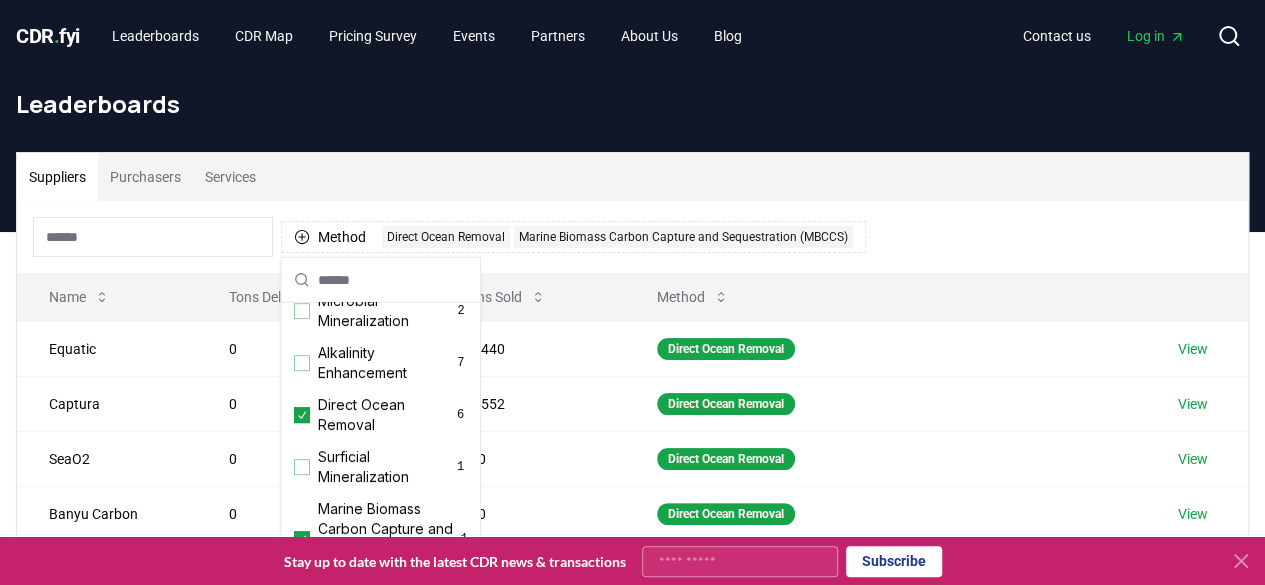 scroll, scrollTop: 520, scrollLeft: 0, axis: vertical 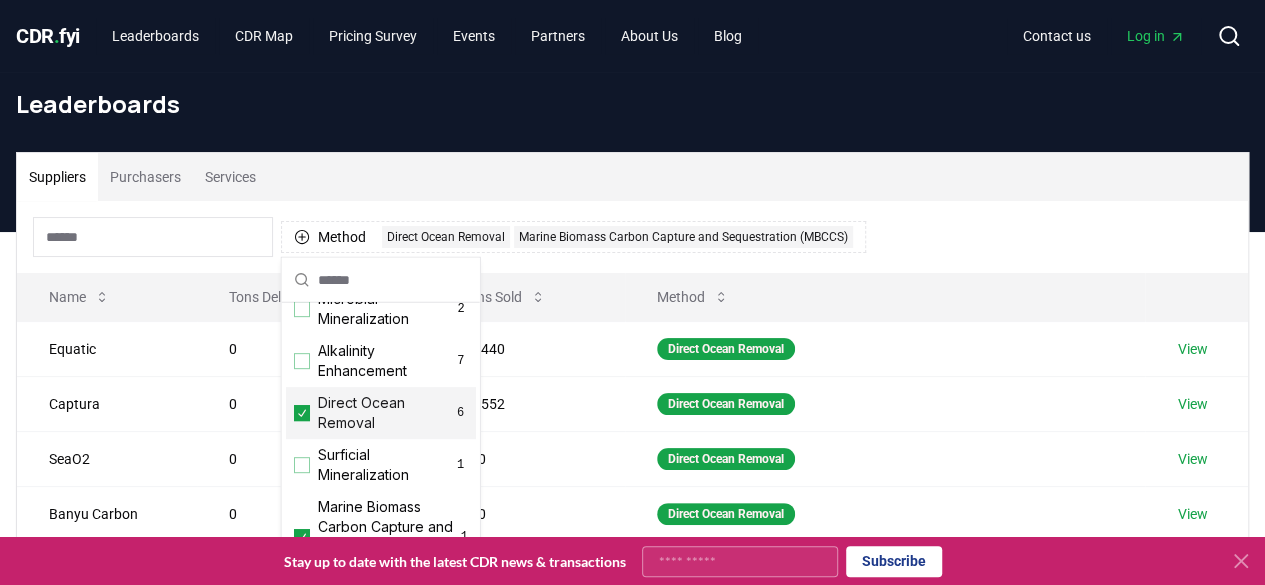 click 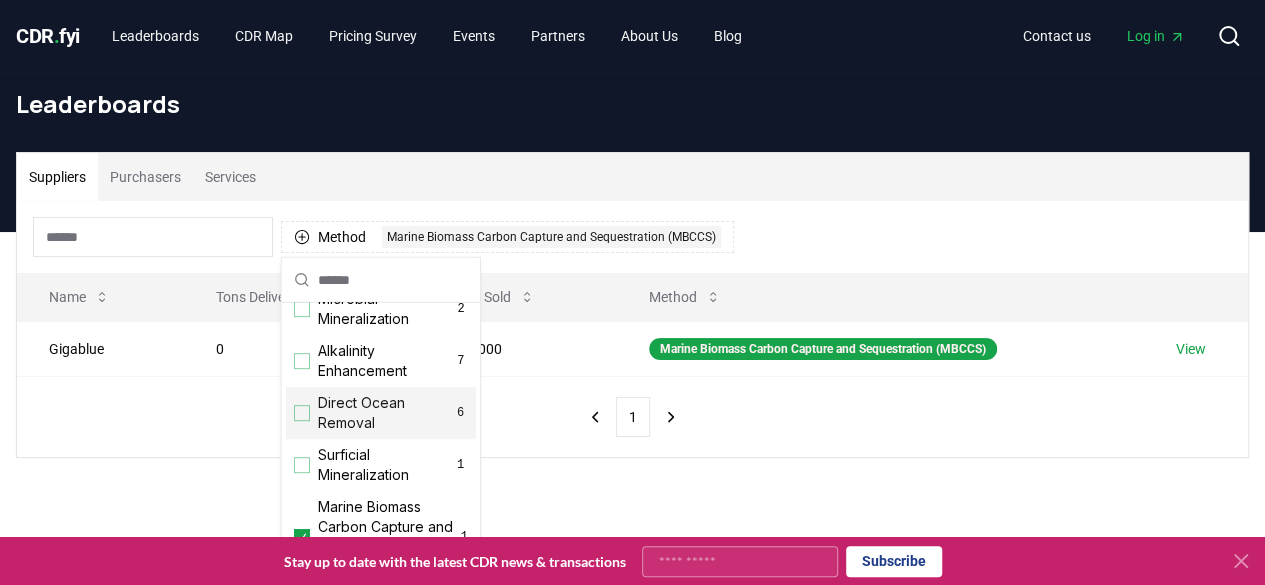 scroll, scrollTop: 585, scrollLeft: 0, axis: vertical 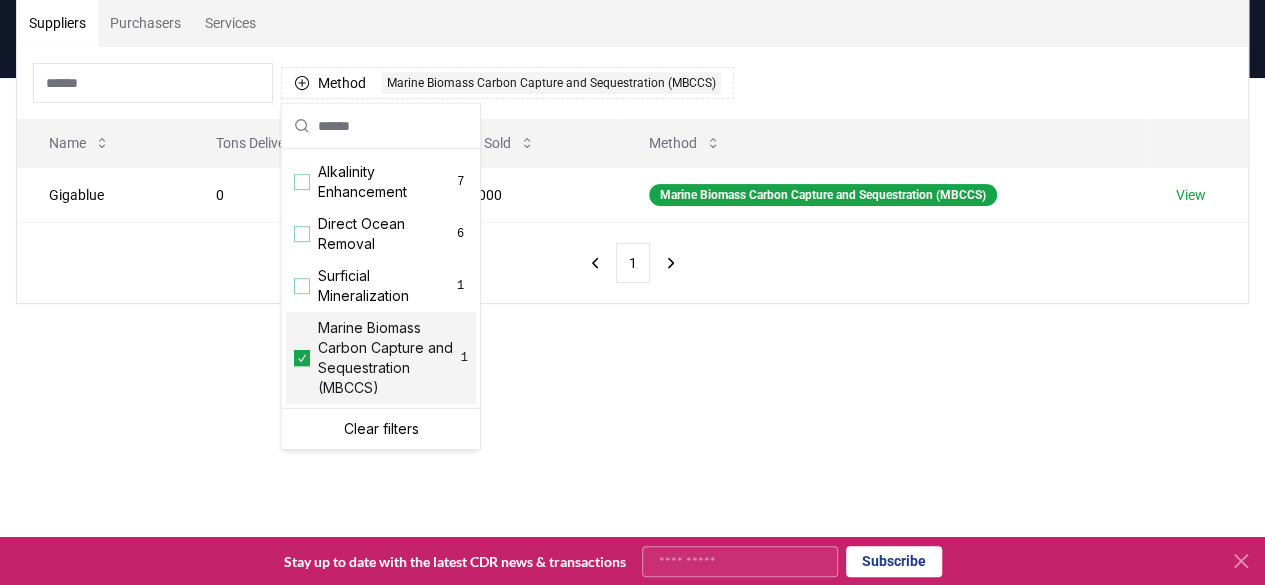 click 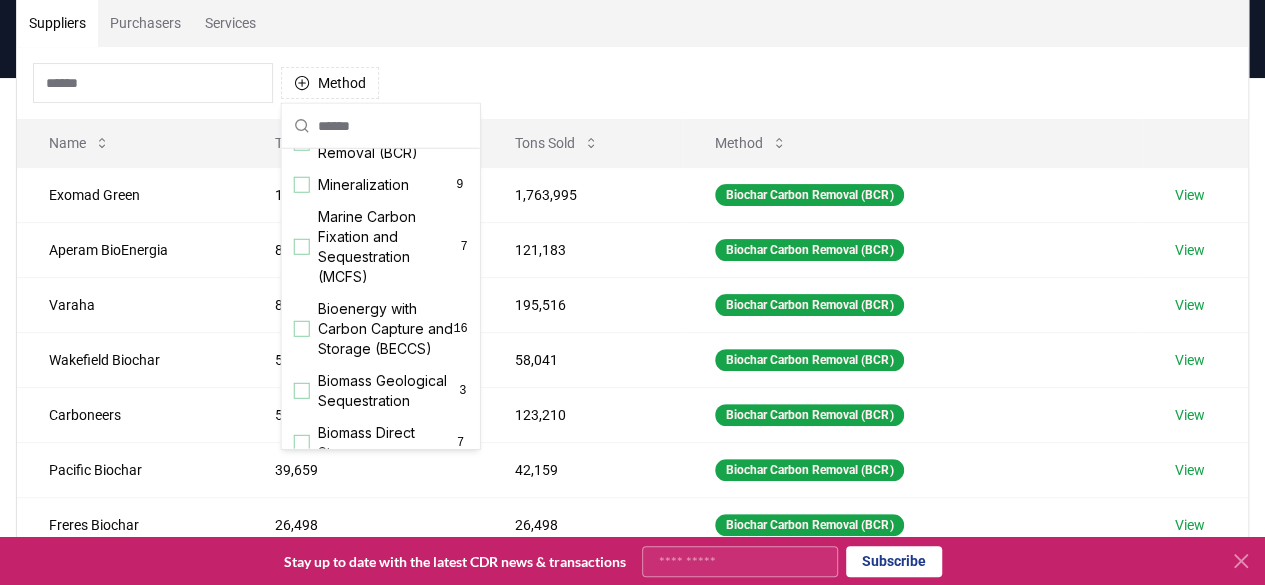 scroll, scrollTop: 0, scrollLeft: 0, axis: both 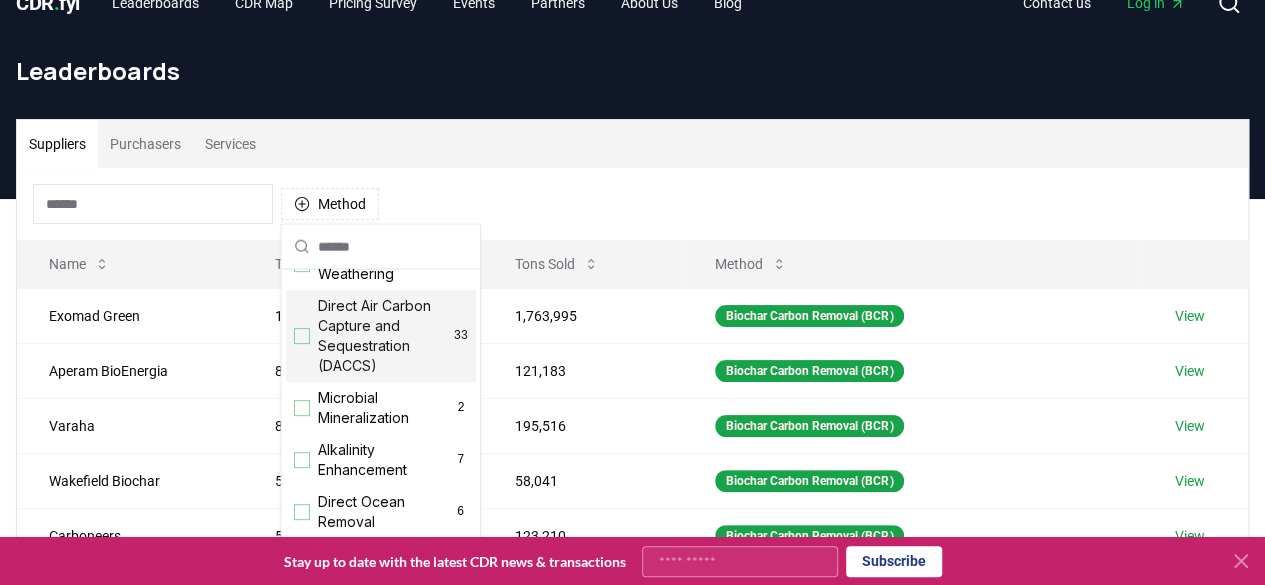 click at bounding box center [302, 336] 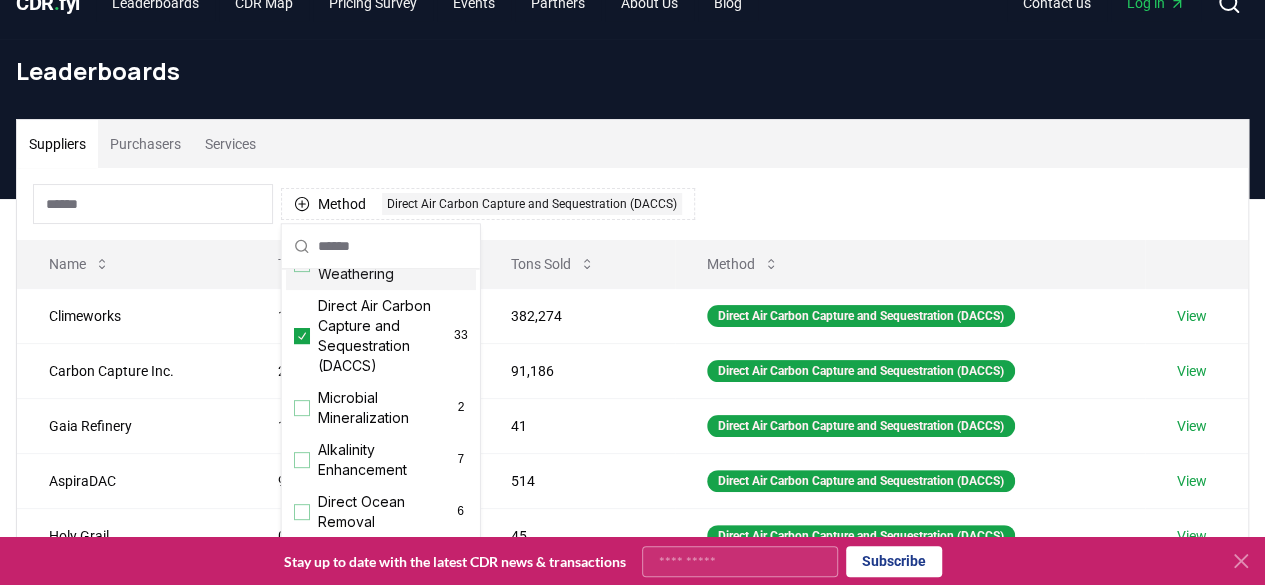 click on "Suppliers Purchasers Services" at bounding box center (632, 144) 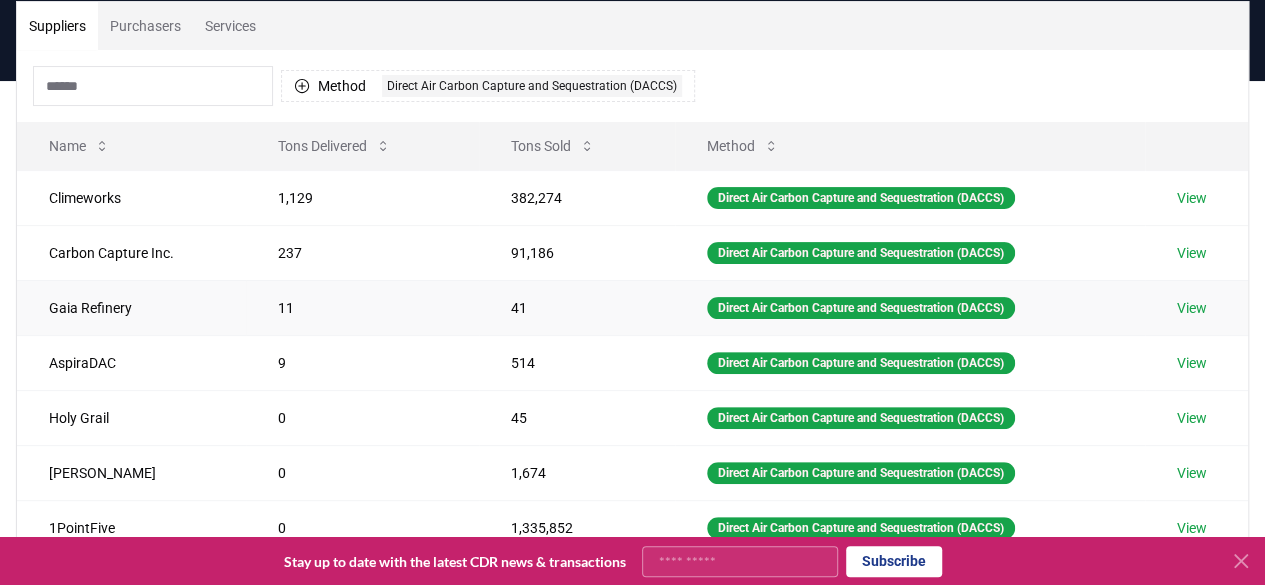 scroll, scrollTop: 156, scrollLeft: 0, axis: vertical 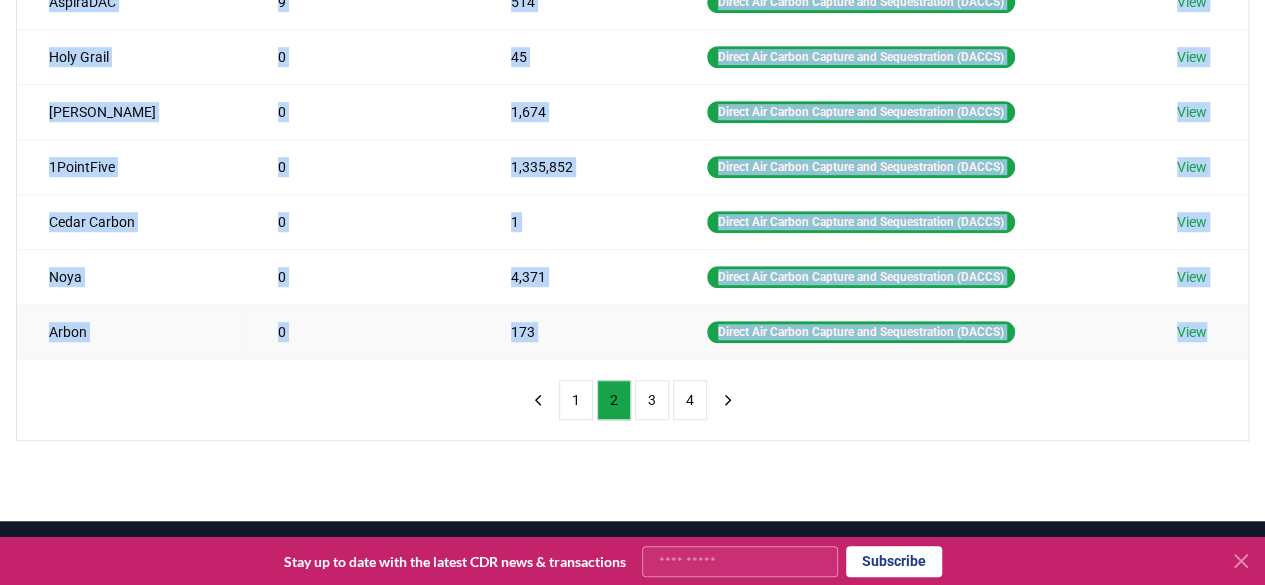 drag, startPoint x: 42, startPoint y: 189, endPoint x: 1240, endPoint y: 322, distance: 1205.3601 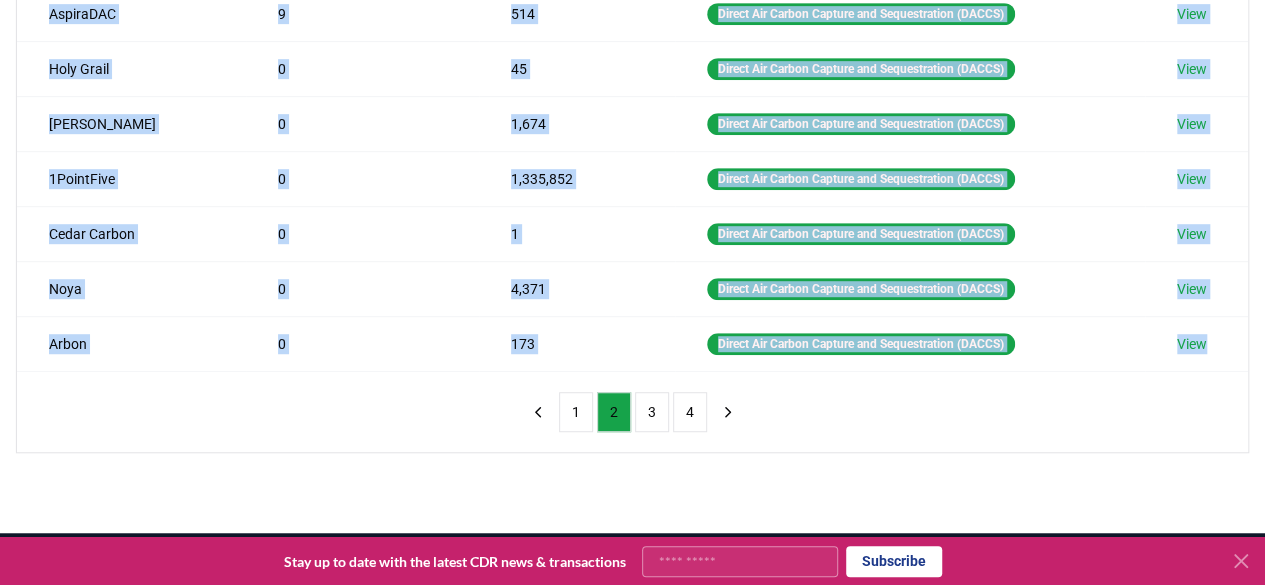 scroll, scrollTop: 498, scrollLeft: 0, axis: vertical 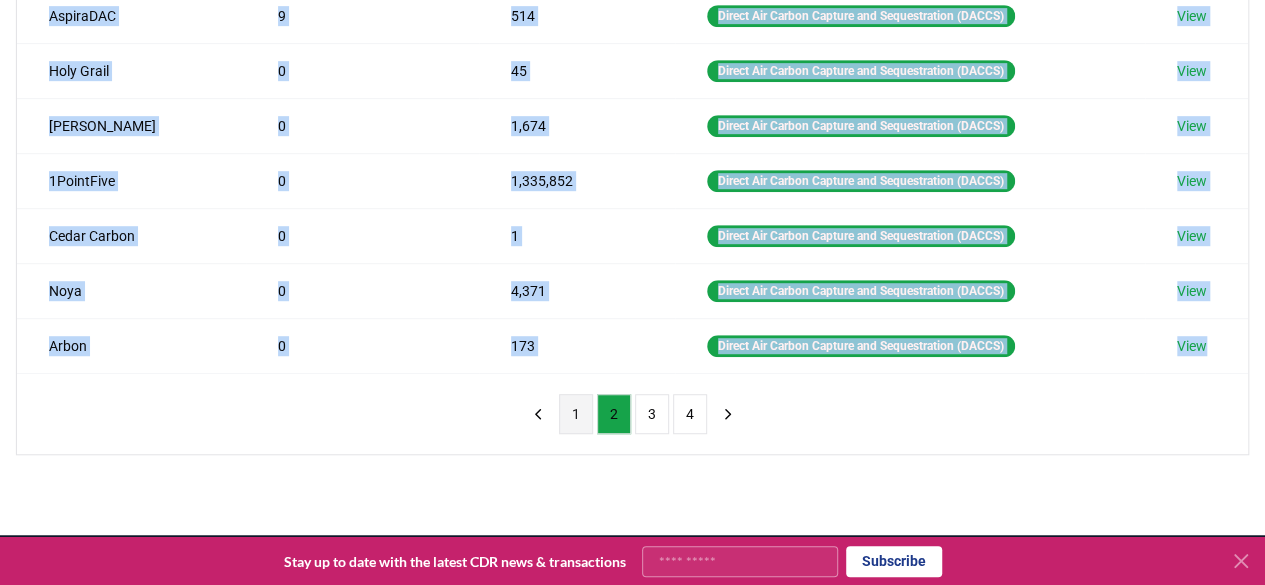 click on "1" at bounding box center [576, 414] 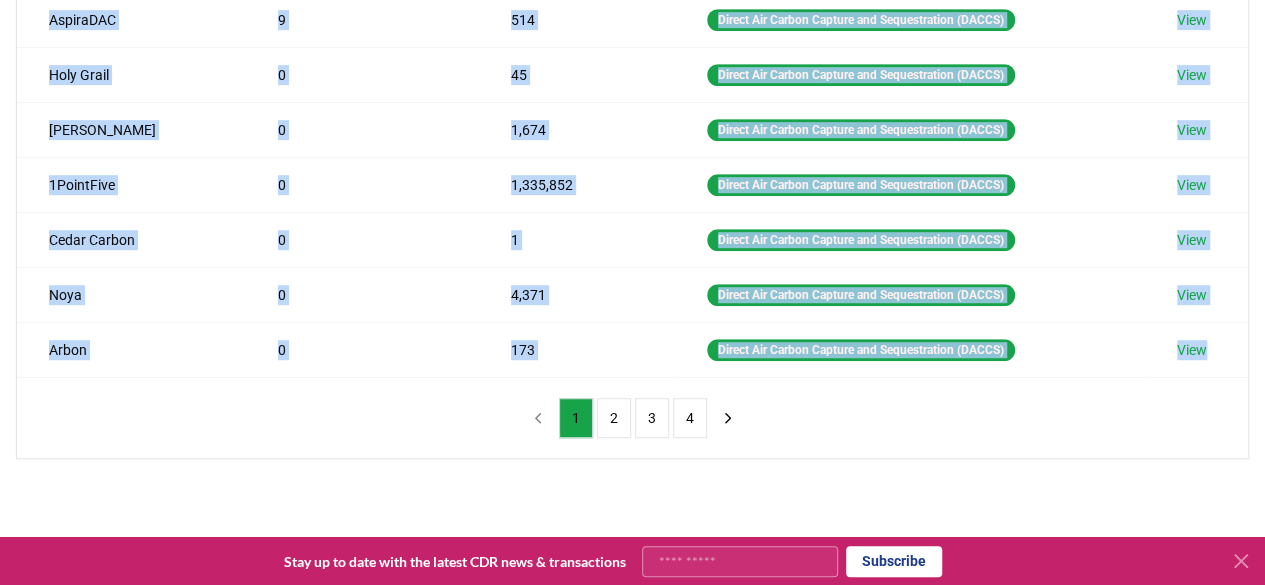 scroll, scrollTop: 494, scrollLeft: 0, axis: vertical 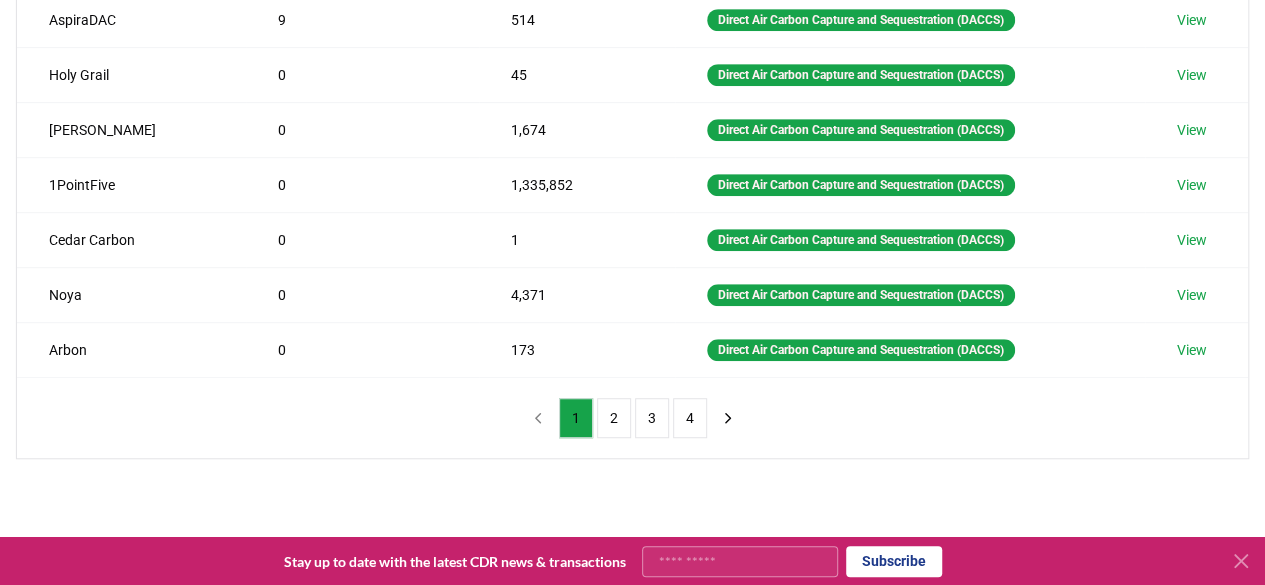 click on "Method 1 Direct Air Carbon Capture and Sequestration (DACCS) Name Tons Delivered Tons Sold Method Climeworks 1,129 382,274 Direct Air Carbon Capture and Sequestration (DACCS) View Carbon Capture Inc. 237 91,186 Direct Air Carbon Capture and Sequestration (DACCS) View Gaia Refinery 11 41 Direct Air Carbon Capture and Sequestration (DACCS) View AspiraDAC 9 514 Direct Air Carbon Capture and Sequestration (DACCS) View Holy Grail 0 45 Direct Air Carbon Capture and Sequestration (DACCS) View Octavia Carbon 0 1,674 Direct Air Carbon Capture and Sequestration (DACCS) View 1PointFive 0 1,335,852 Direct Air Carbon Capture and Sequestration (DACCS) View Cedar Carbon 0 1 Direct Air Carbon Capture and Sequestration (DACCS) View Noya 0 4,371 Direct Air Carbon Capture and Sequestration (DACCS) View Arbon 0 173 Direct Air Carbon Capture and Sequestration (DACCS) View 1 2 3 4" at bounding box center [632, 82] 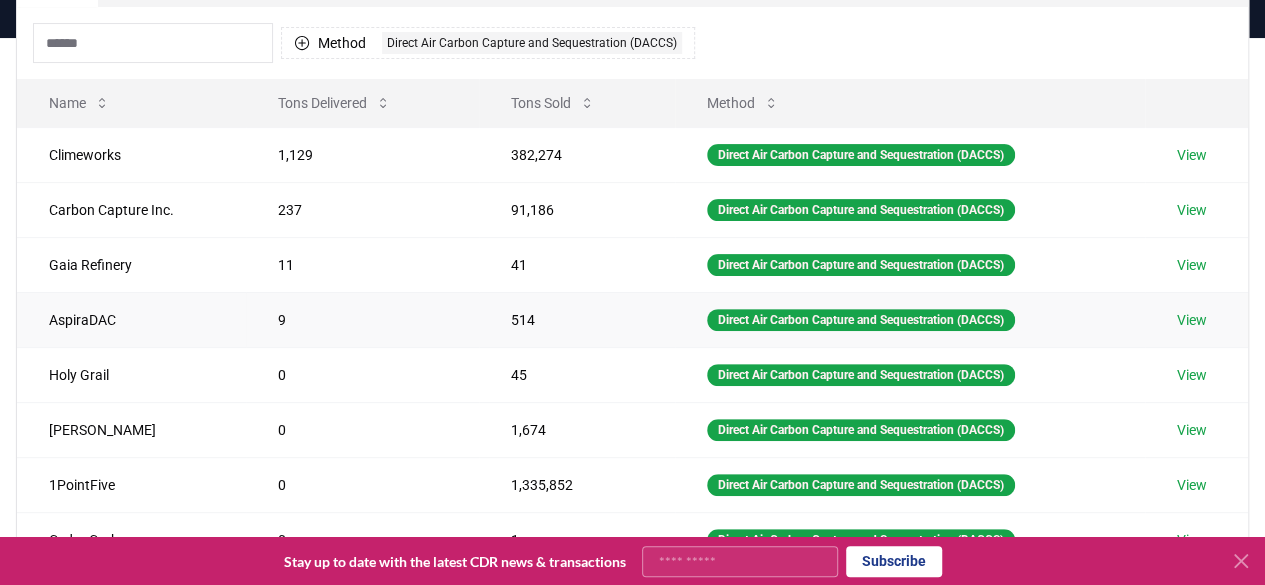 scroll, scrollTop: 522, scrollLeft: 0, axis: vertical 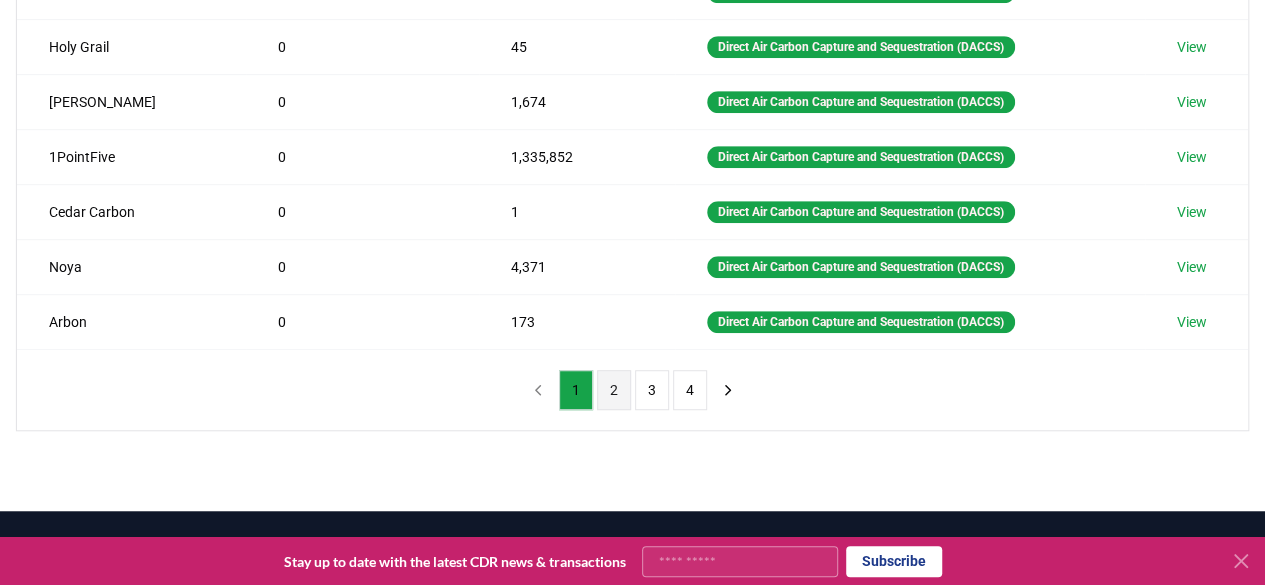 click on "2" at bounding box center (614, 390) 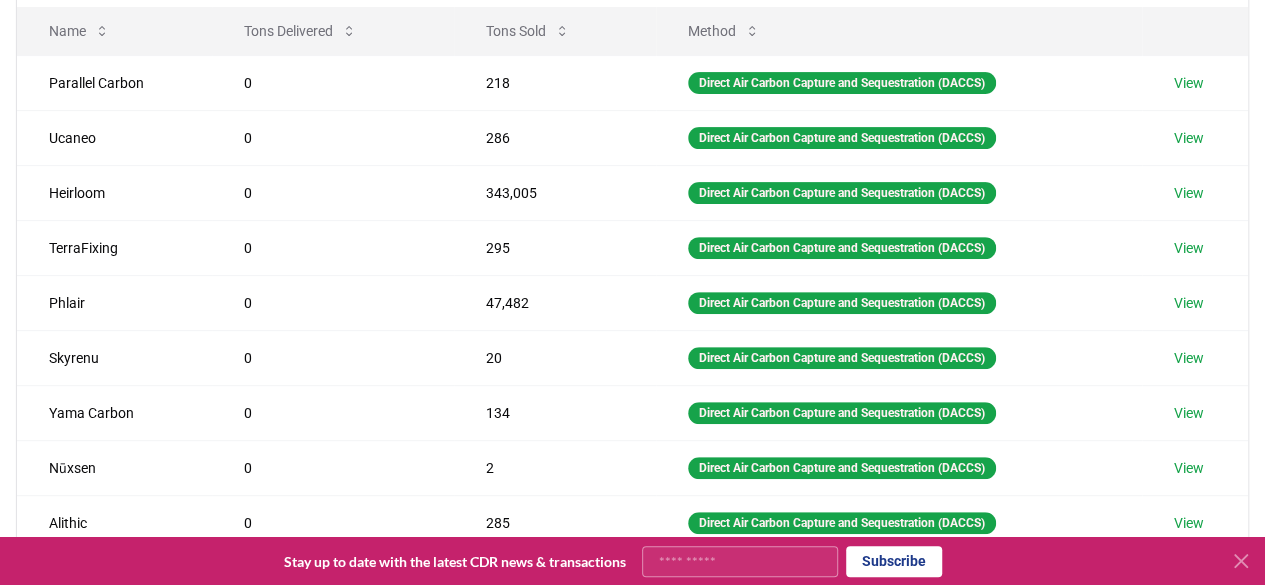 scroll, scrollTop: 260, scrollLeft: 0, axis: vertical 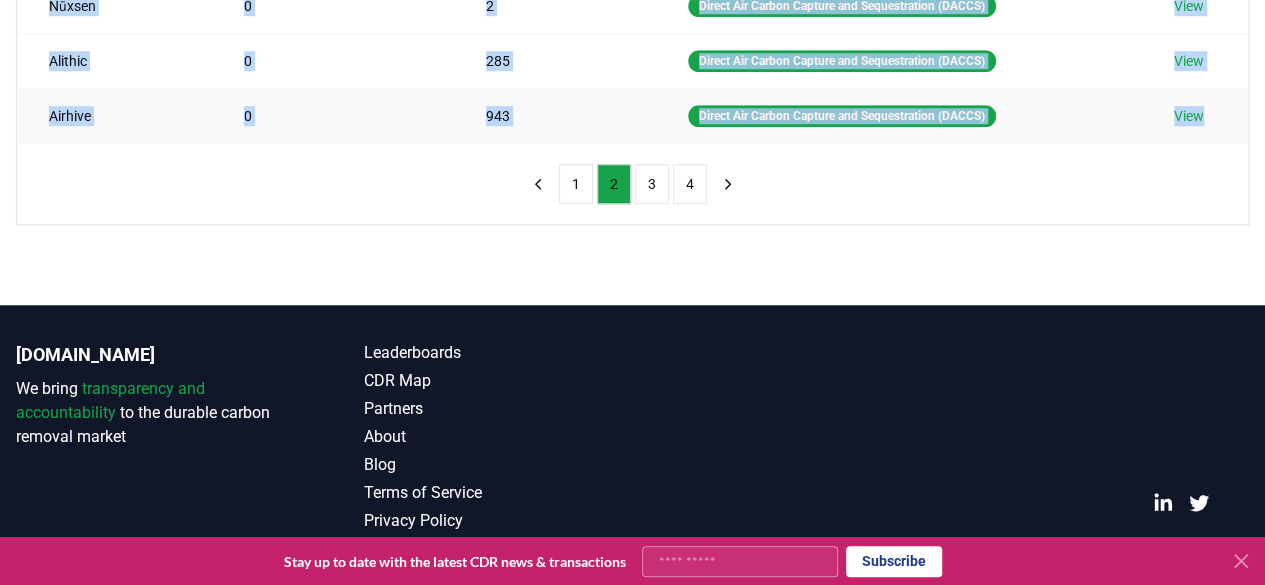 drag, startPoint x: 44, startPoint y: 85, endPoint x: 1230, endPoint y: 95, distance: 1186.0421 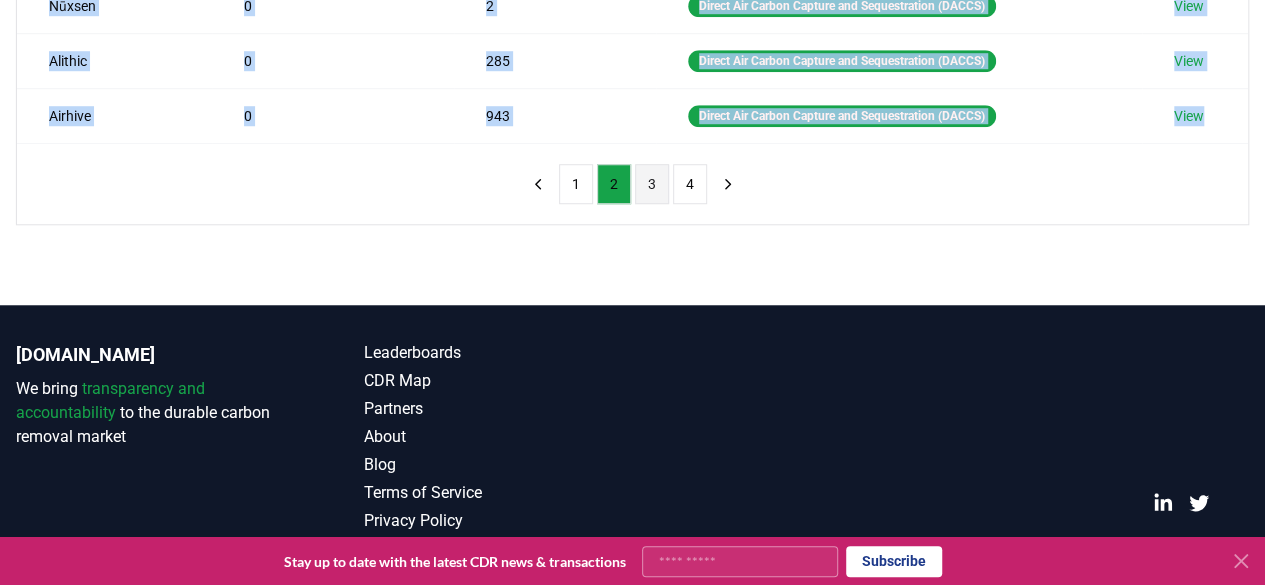 click on "3" at bounding box center [652, 184] 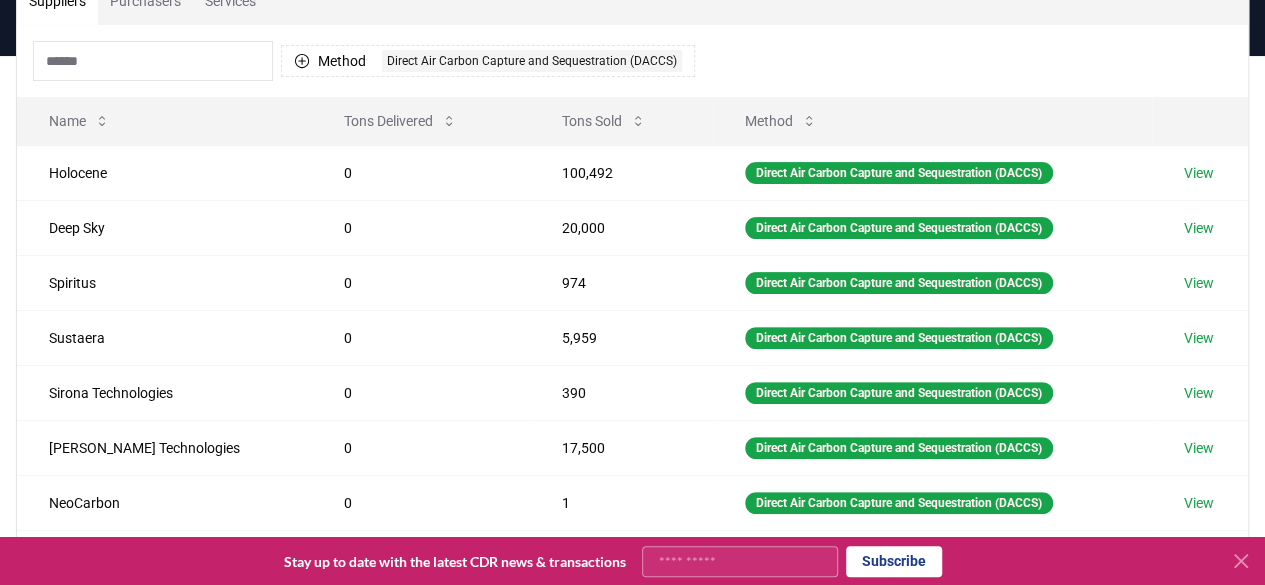 scroll, scrollTop: 171, scrollLeft: 0, axis: vertical 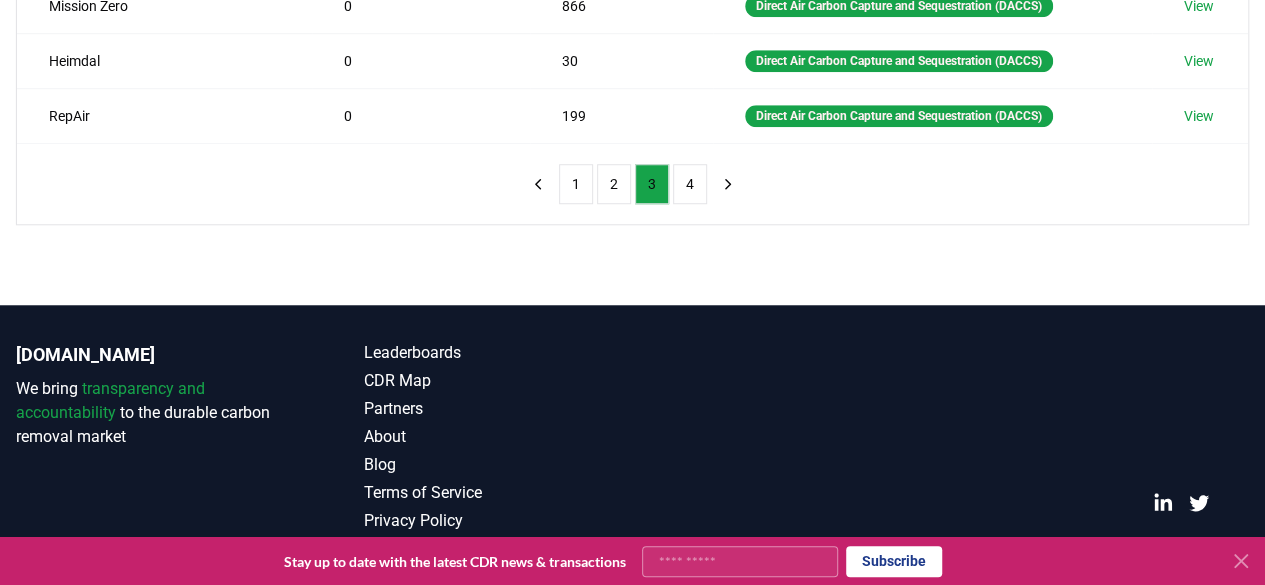 drag, startPoint x: 52, startPoint y: 179, endPoint x: 886, endPoint y: 174, distance: 834.015 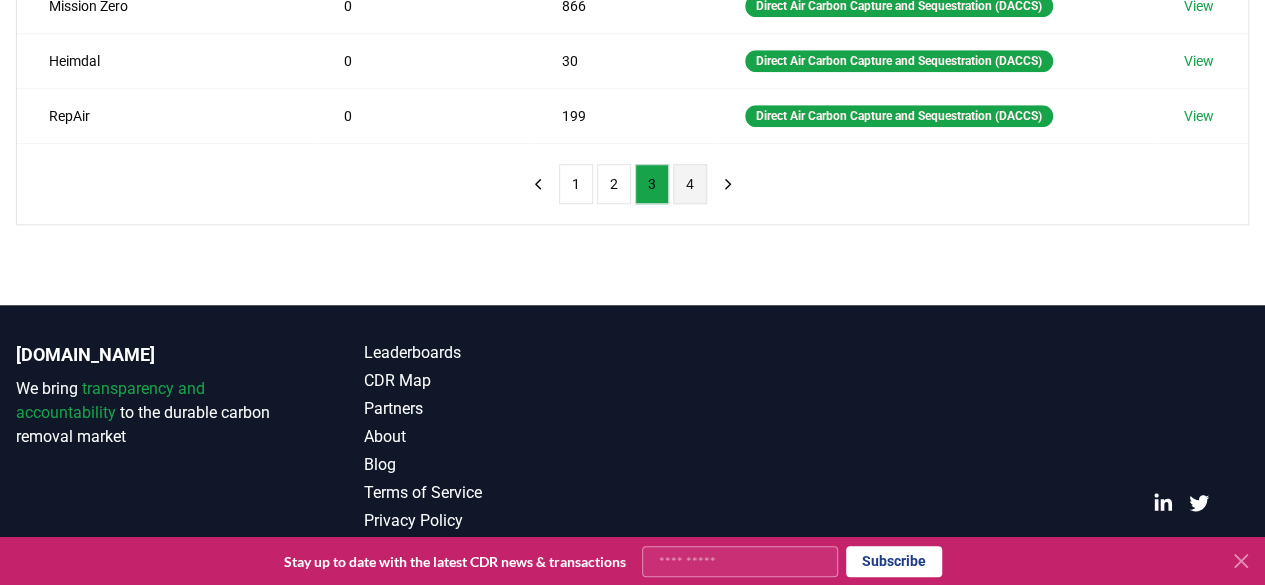 click on "4" at bounding box center (690, 184) 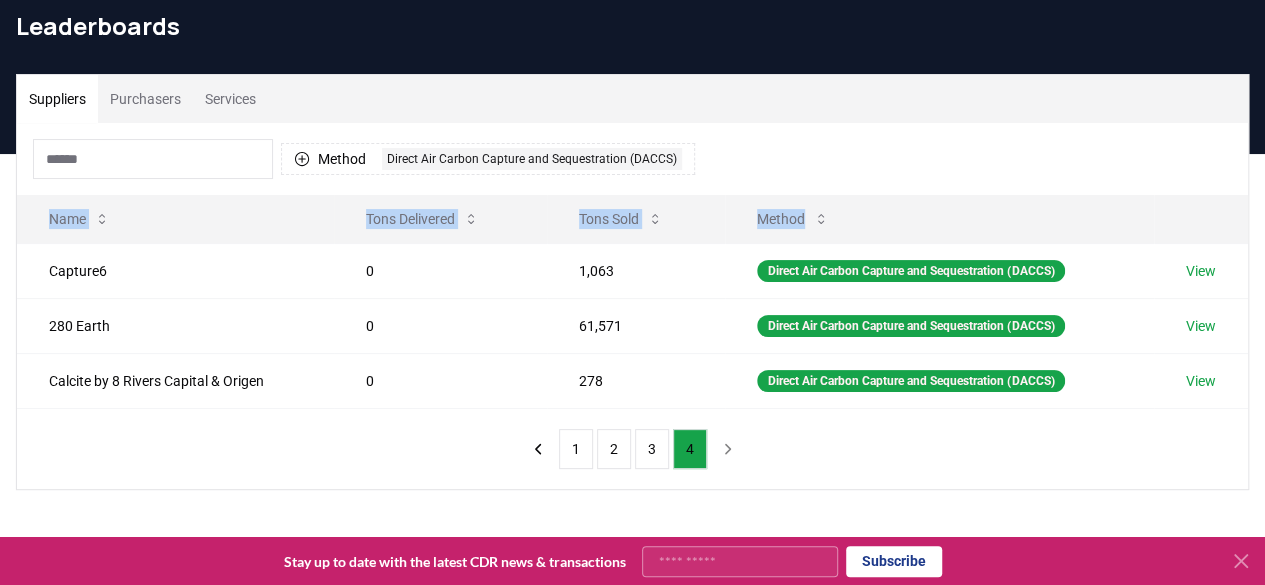 scroll, scrollTop: 76, scrollLeft: 0, axis: vertical 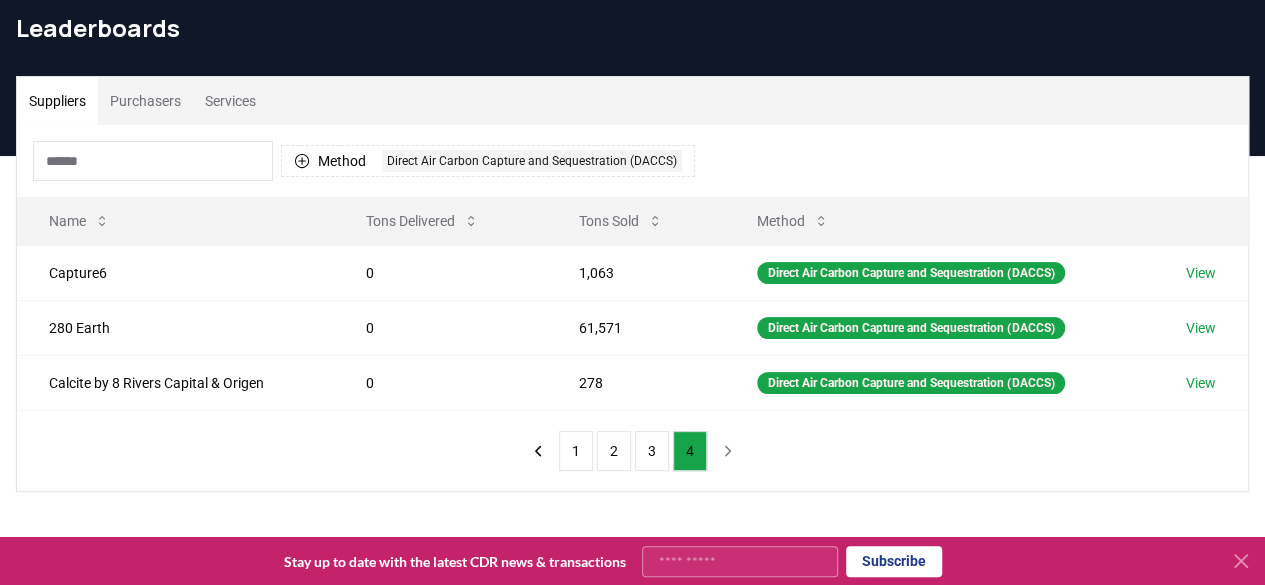 click on "Suppliers Purchasers Services Method 1 Direct Air Carbon Capture and Sequestration (DACCS) Name Tons Delivered Tons Sold Method Capture6 0 1,063 Direct Air Carbon Capture and Sequestration (DACCS) View 280 Earth 0 61,571 Direct Air Carbon Capture and Sequestration (DACCS) View Calcite by 8 Rivers Capital & Origen 0 278 Direct Air Carbon Capture and Sequestration (DACCS) View 1 2 3 4" at bounding box center (632, 364) 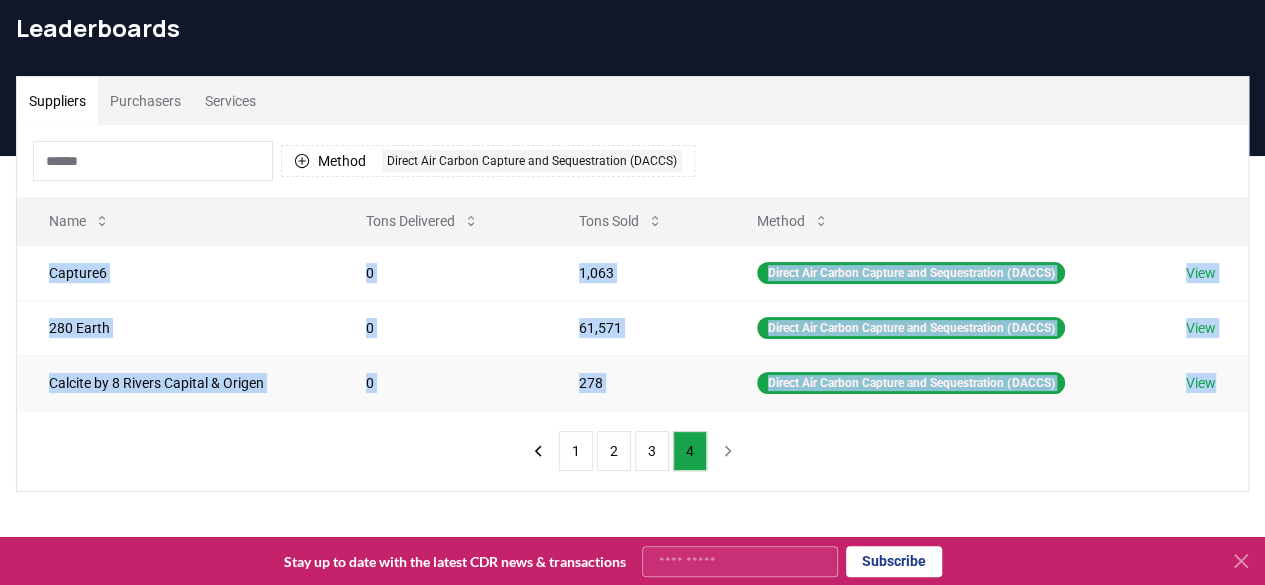drag, startPoint x: 46, startPoint y: 271, endPoint x: 1227, endPoint y: 371, distance: 1185.2262 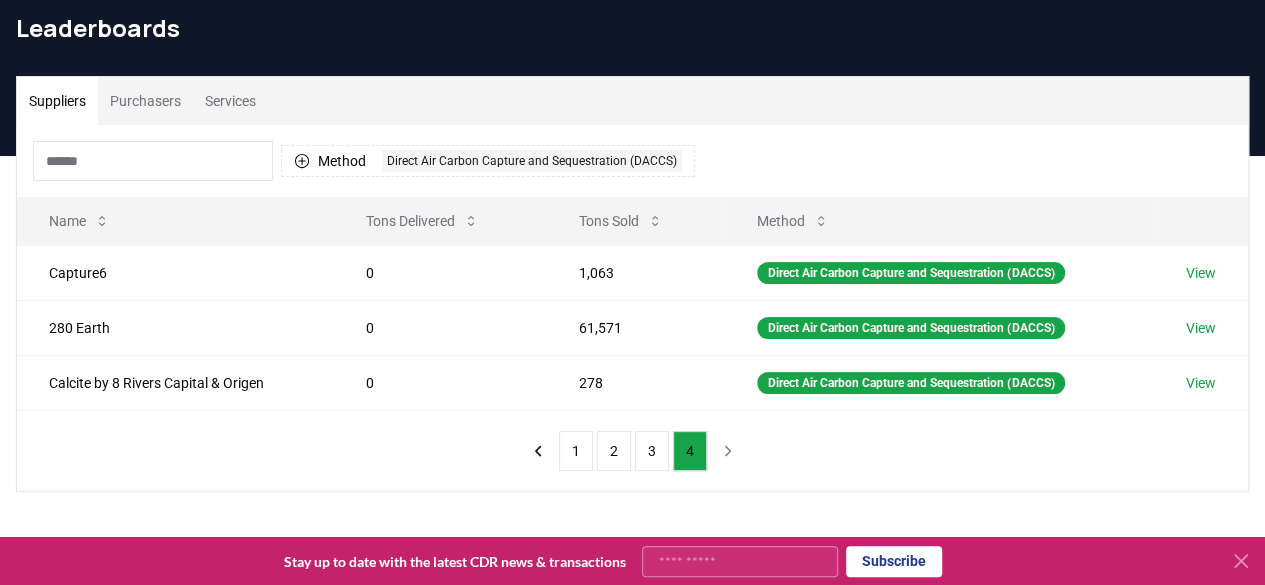 click on "Method 1 Direct Air Carbon Capture and Sequestration (DACCS) Name Tons Delivered Tons Sold Method Capture6 0 1,063 Direct Air Carbon Capture and Sequestration (DACCS) View 280 Earth 0 61,571 Direct Air Carbon Capture and Sequestration (DACCS) View Calcite by 8 Rivers Capital & Origen 0 278 Direct Air Carbon Capture and Sequestration (DACCS) View 1 2 3 4" at bounding box center [632, 308] 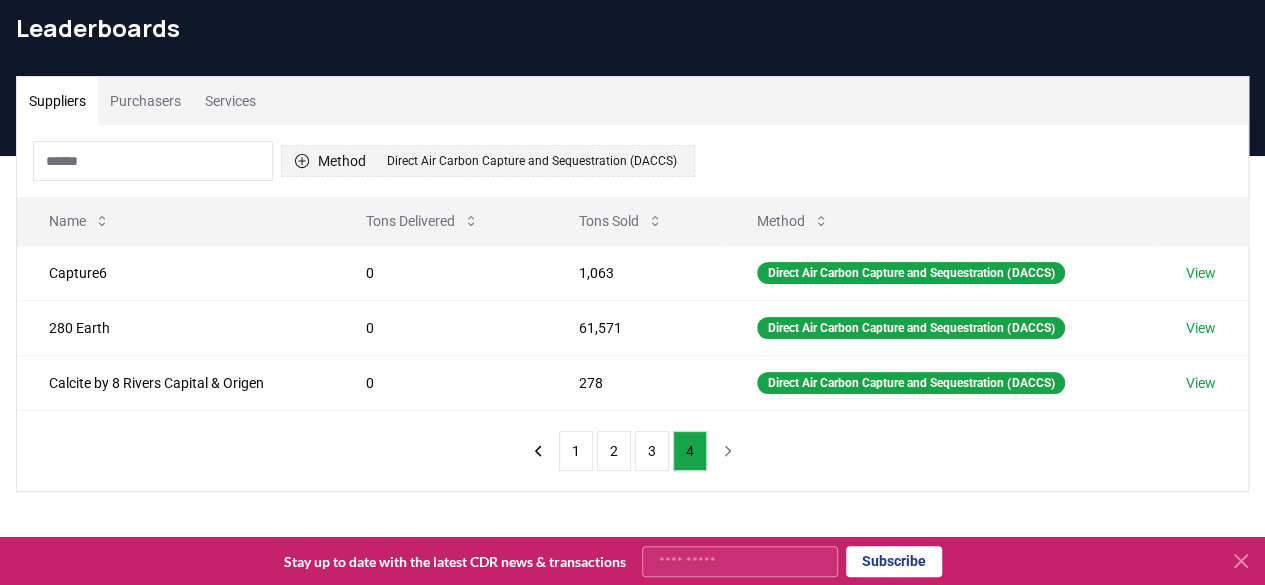 click on "Method 1 Direct Air Carbon Capture and Sequestration (DACCS)" at bounding box center [488, 161] 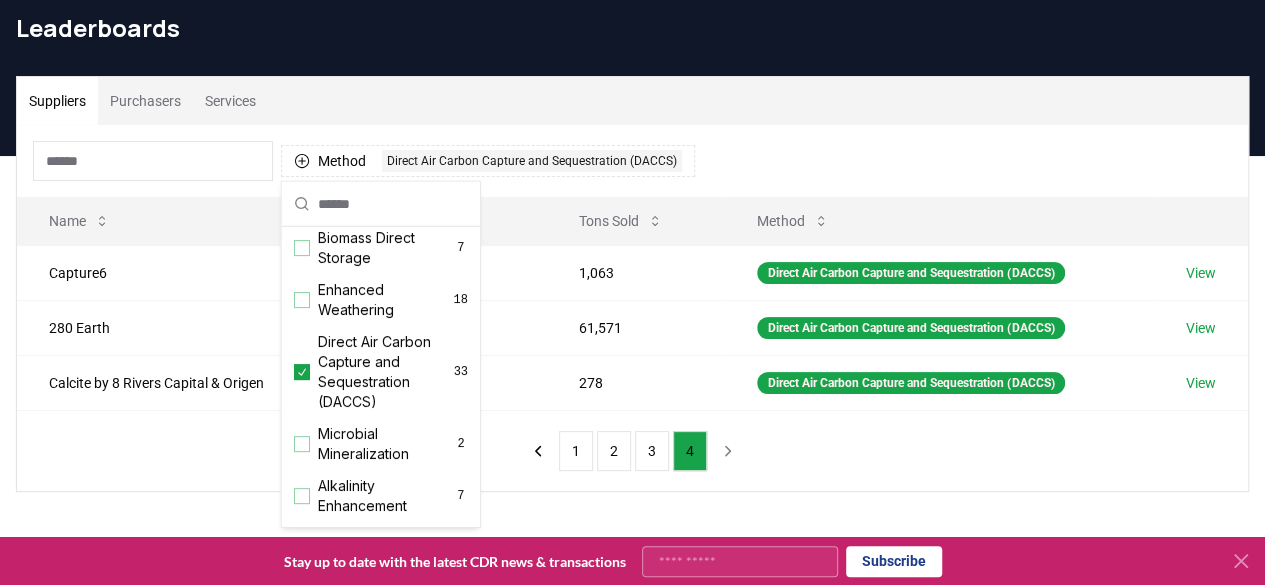 scroll, scrollTop: 310, scrollLeft: 0, axis: vertical 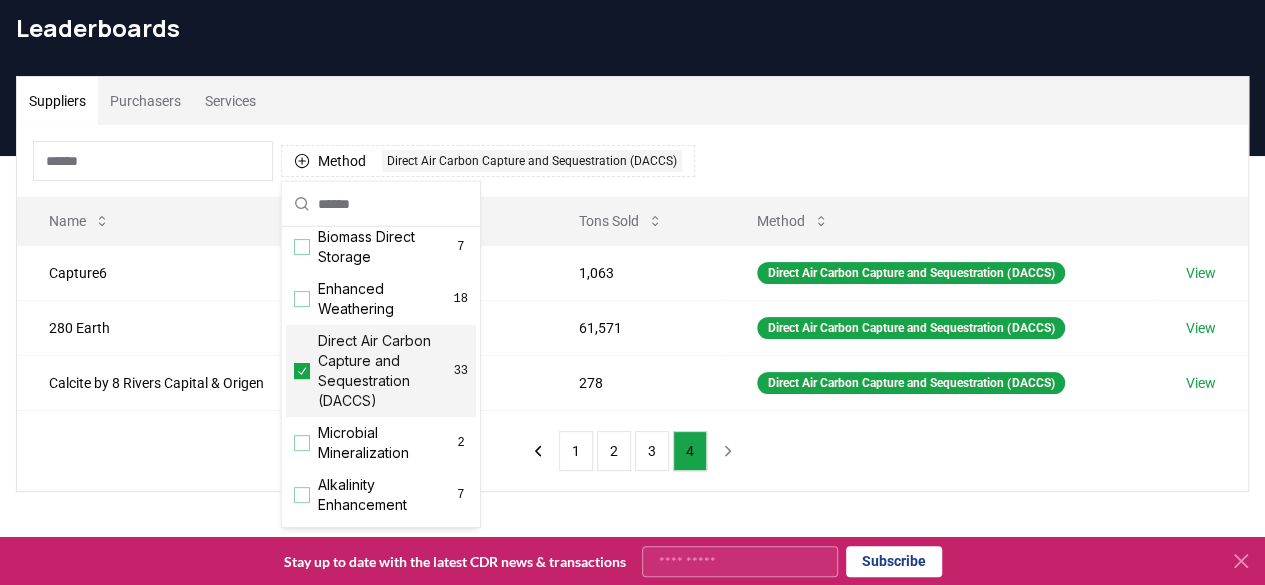 drag, startPoint x: 303, startPoint y: 411, endPoint x: 362, endPoint y: 396, distance: 60.876926 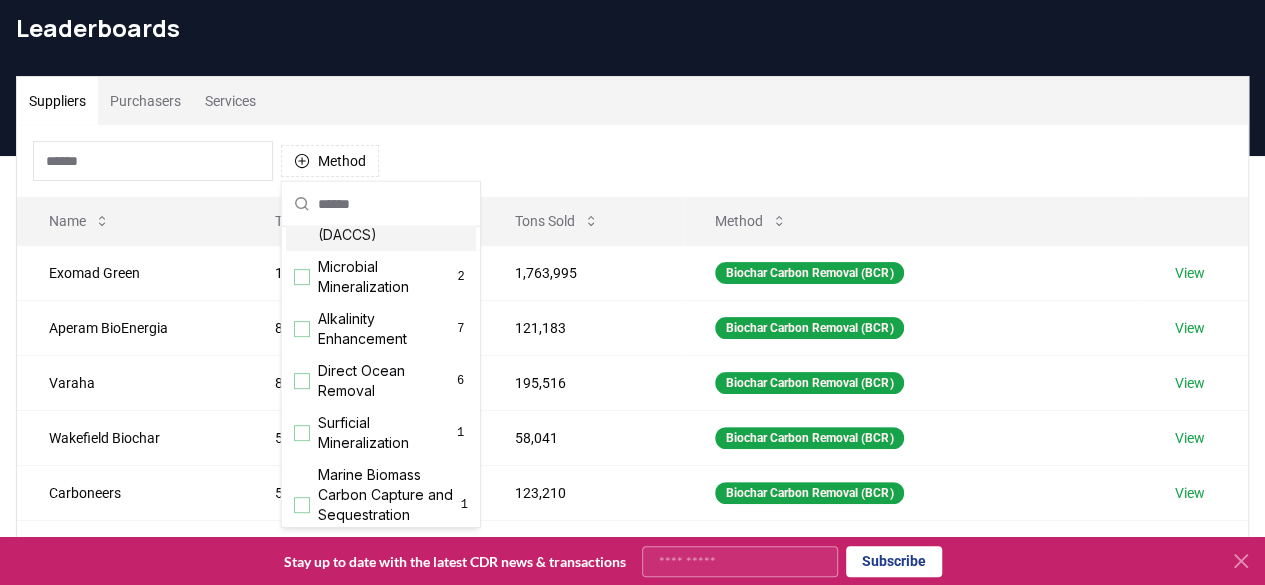 scroll, scrollTop: 544, scrollLeft: 0, axis: vertical 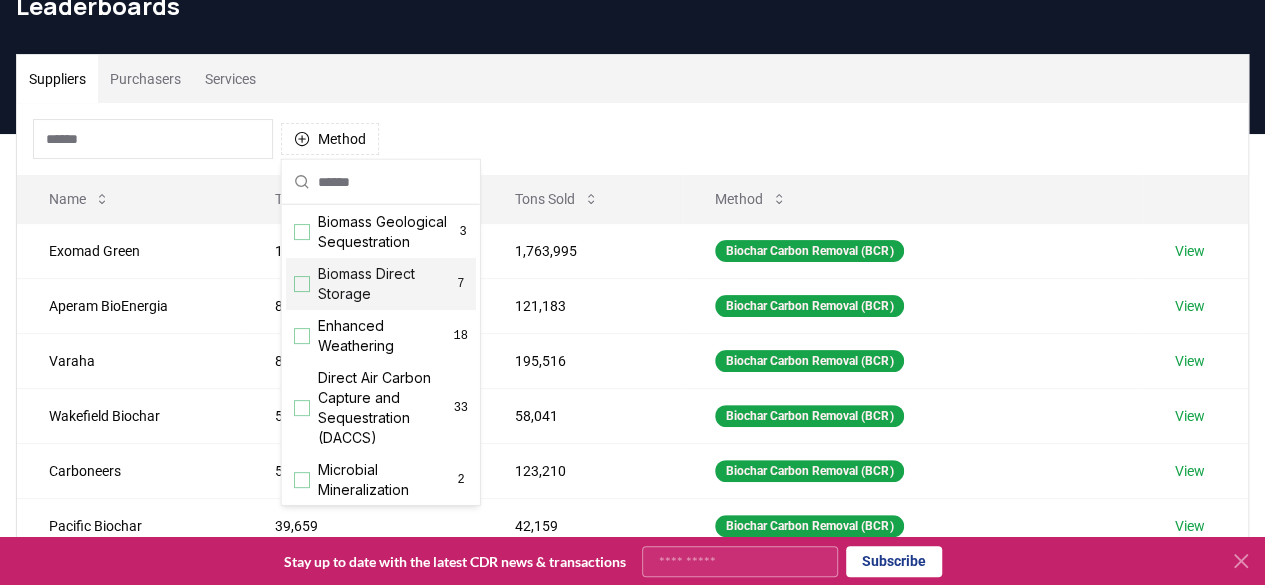 click at bounding box center [302, 284] 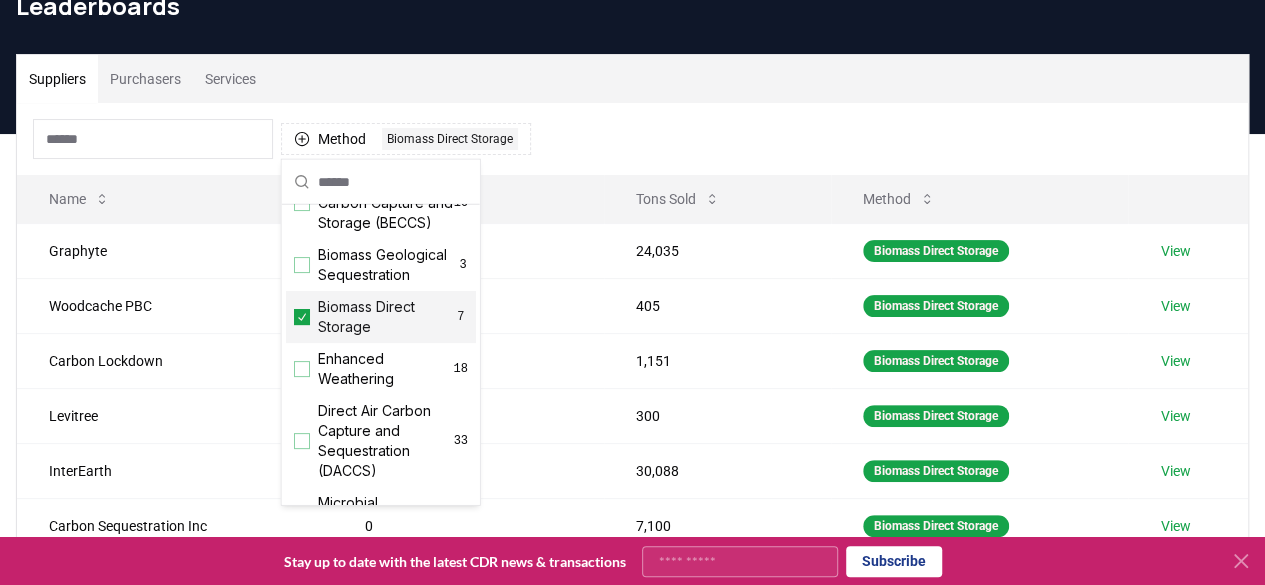 scroll, scrollTop: 215, scrollLeft: 0, axis: vertical 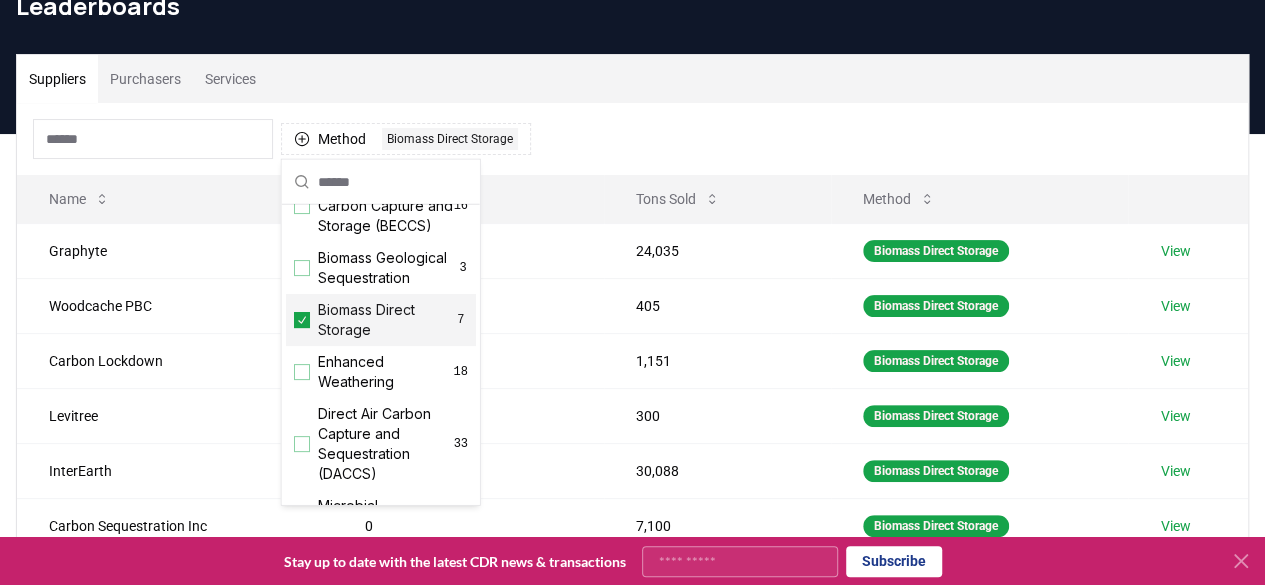 click 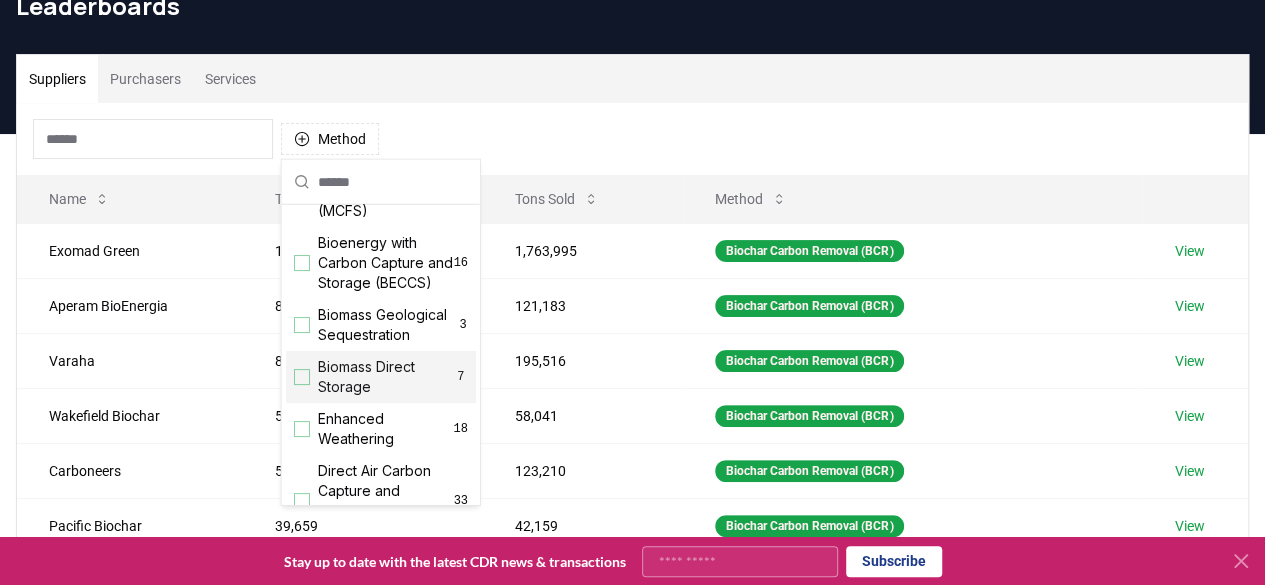 scroll, scrollTop: 144, scrollLeft: 0, axis: vertical 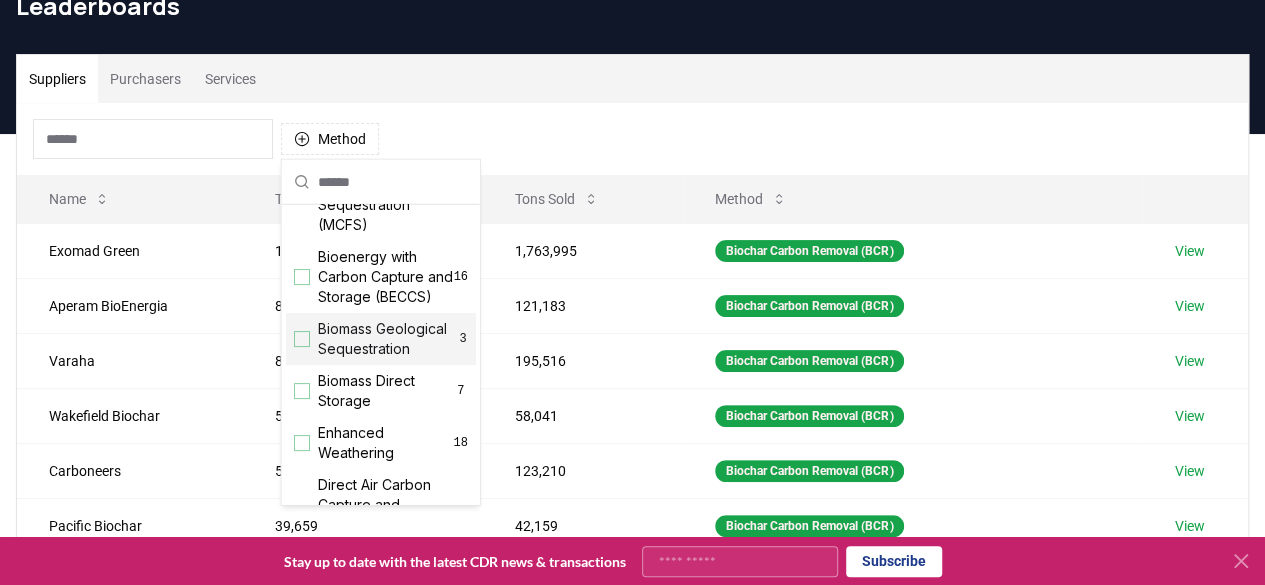 click at bounding box center (302, 339) 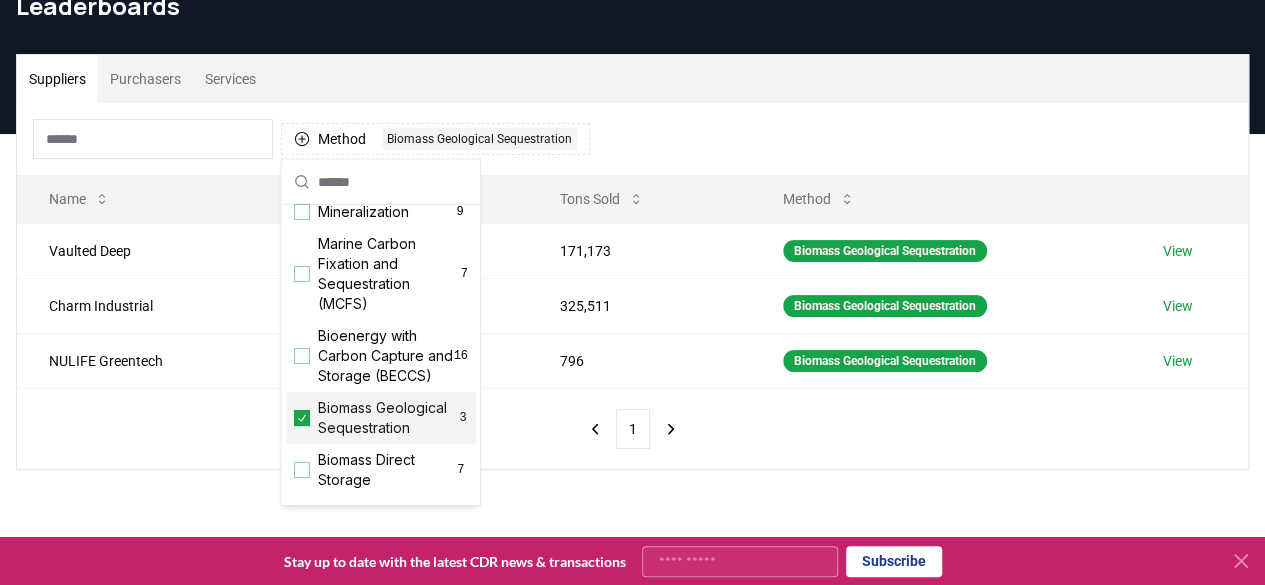 scroll, scrollTop: 64, scrollLeft: 0, axis: vertical 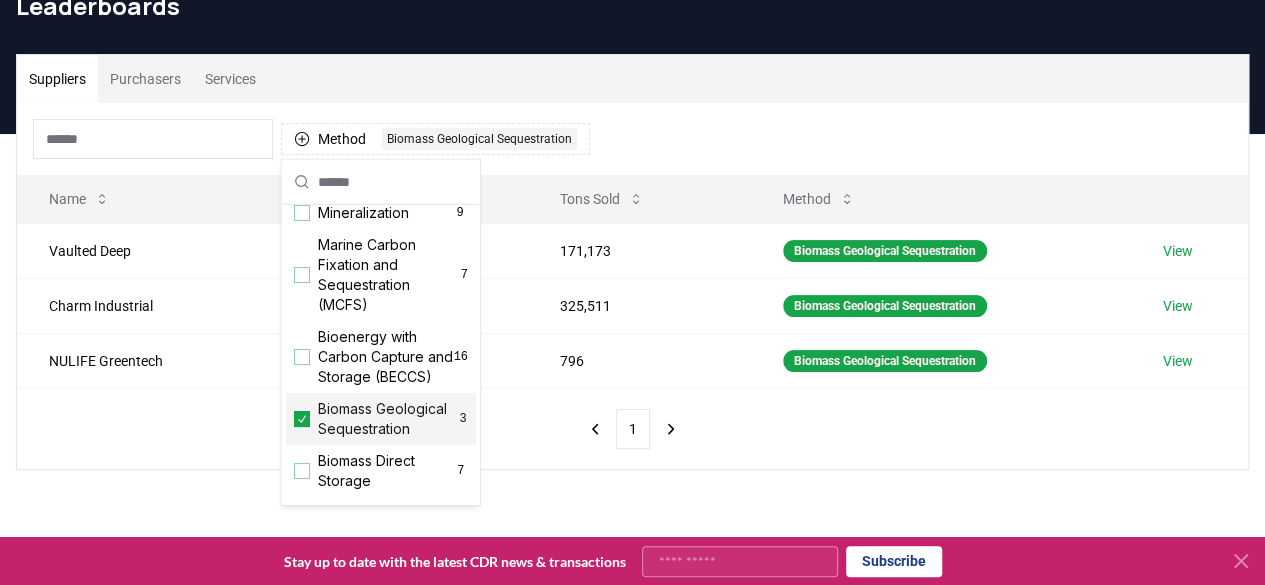 click 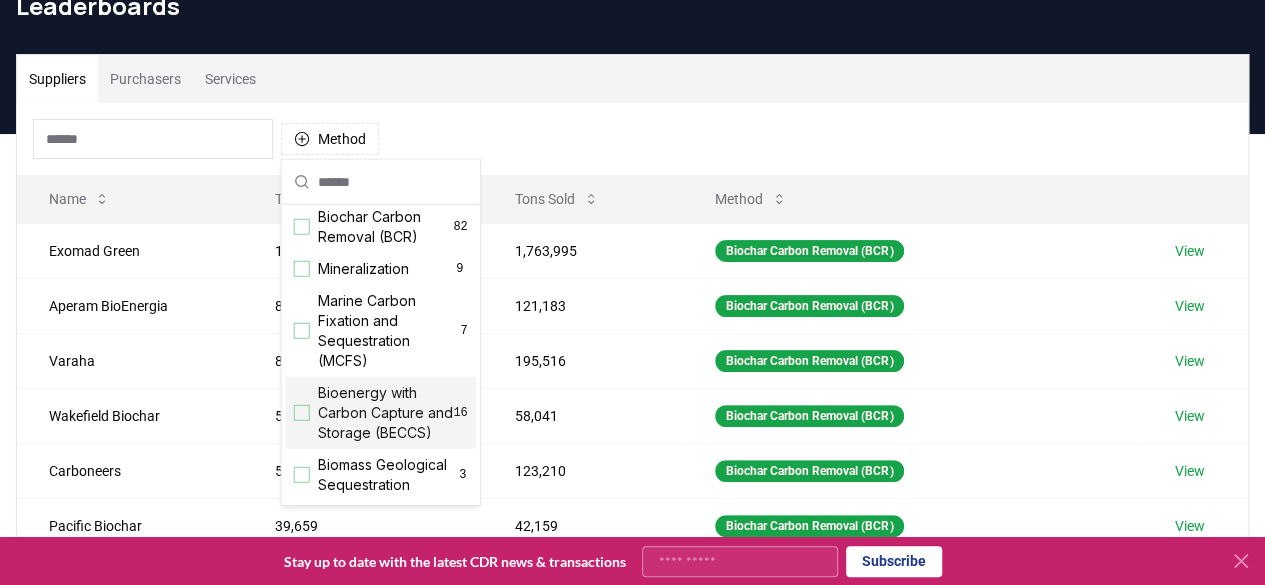 scroll, scrollTop: 0, scrollLeft: 0, axis: both 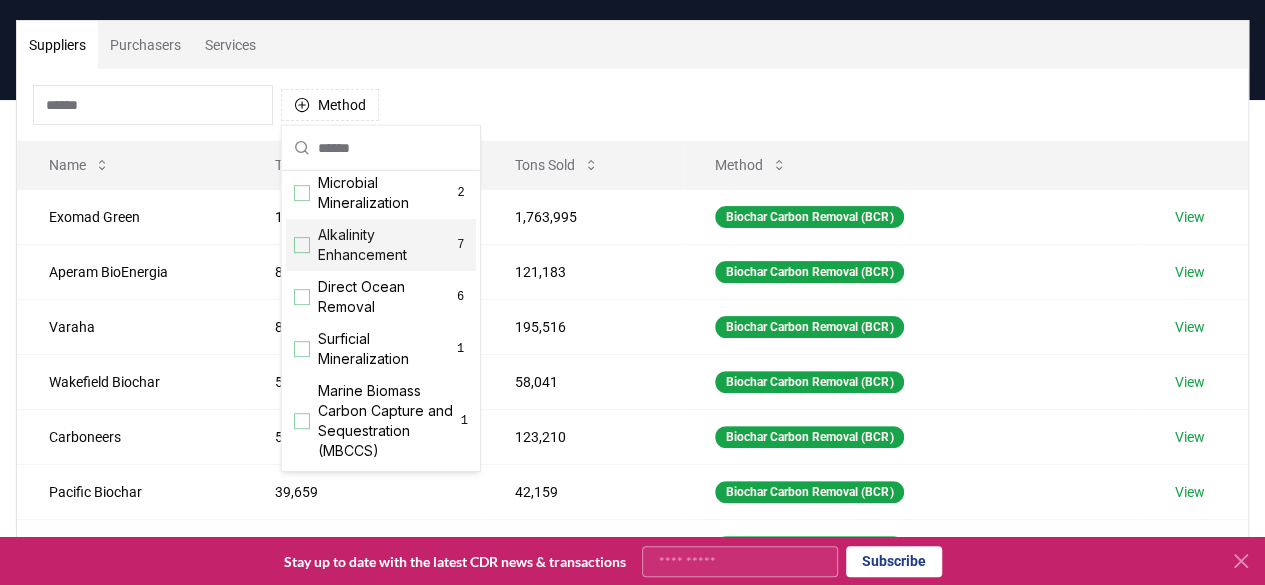 click on "Method" at bounding box center (632, 105) 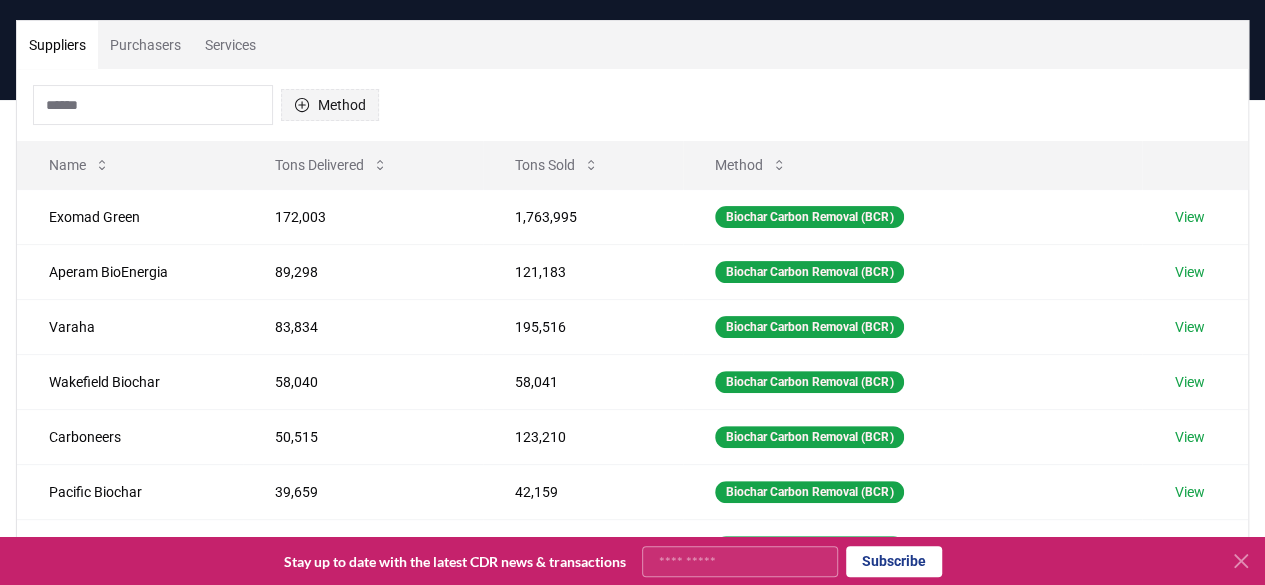 click 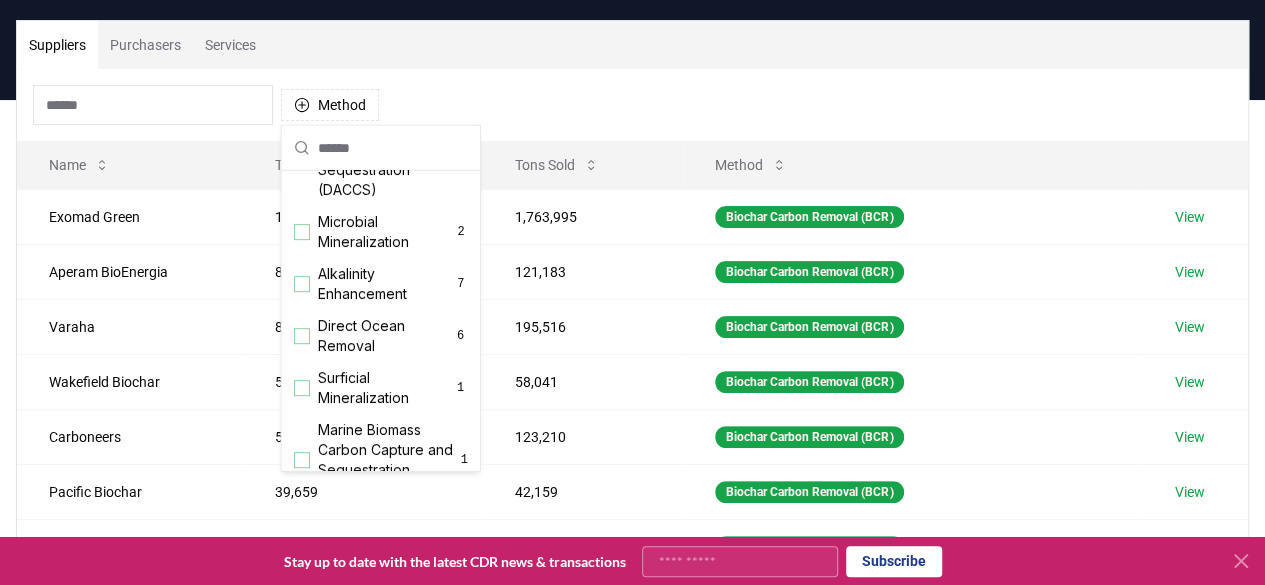 scroll, scrollTop: 544, scrollLeft: 0, axis: vertical 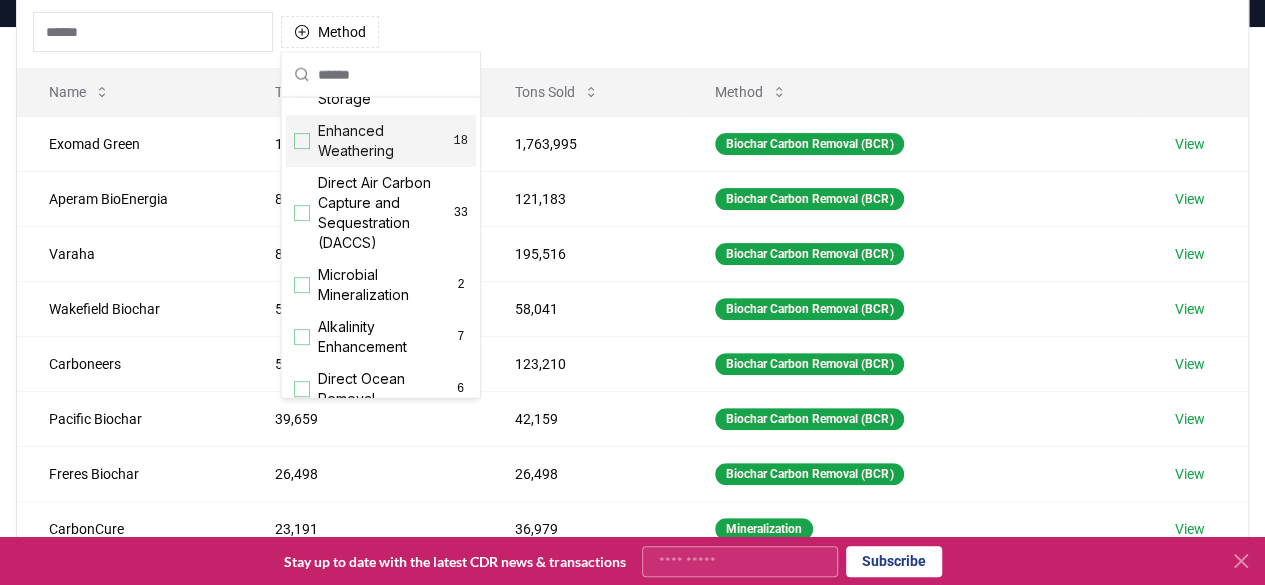 click at bounding box center [302, 141] 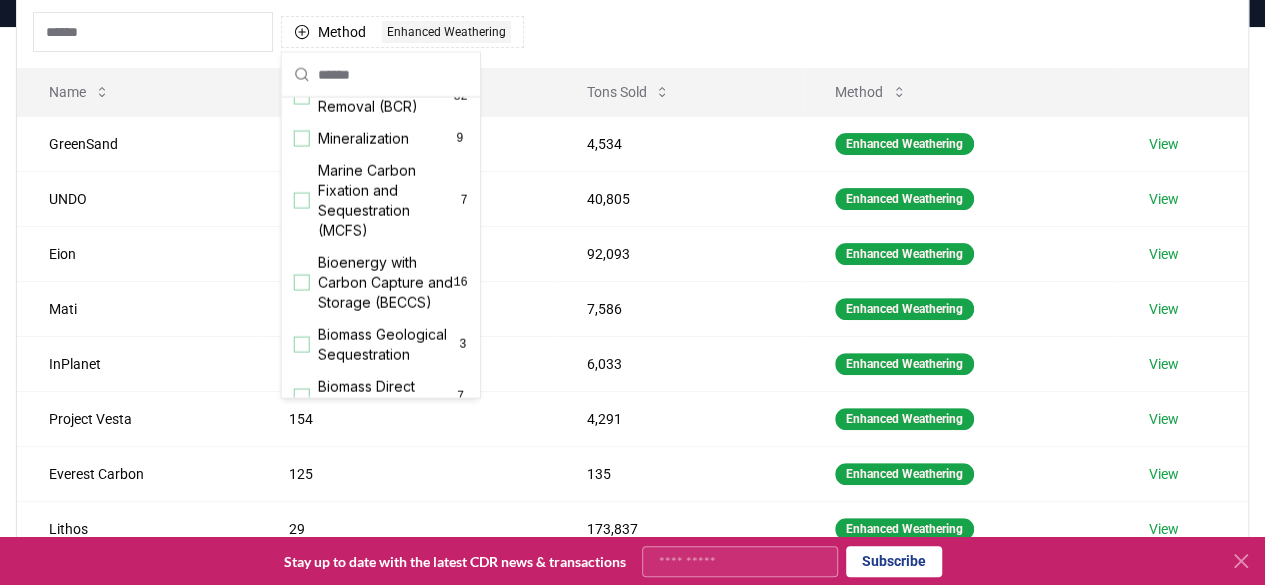 scroll, scrollTop: 0, scrollLeft: 0, axis: both 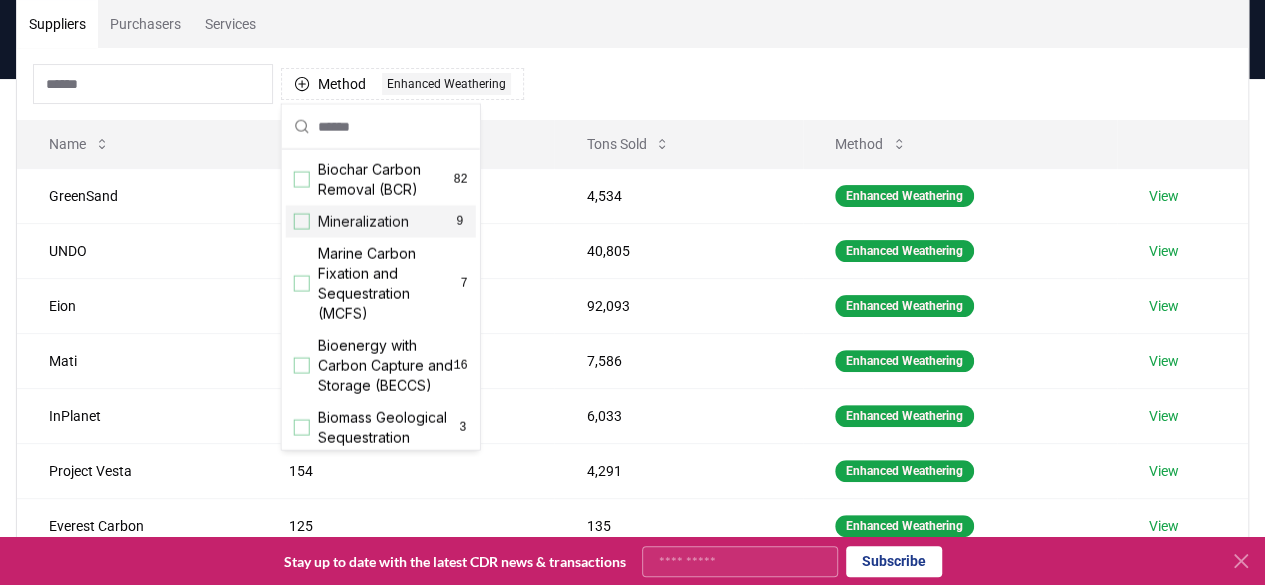 click at bounding box center [302, 221] 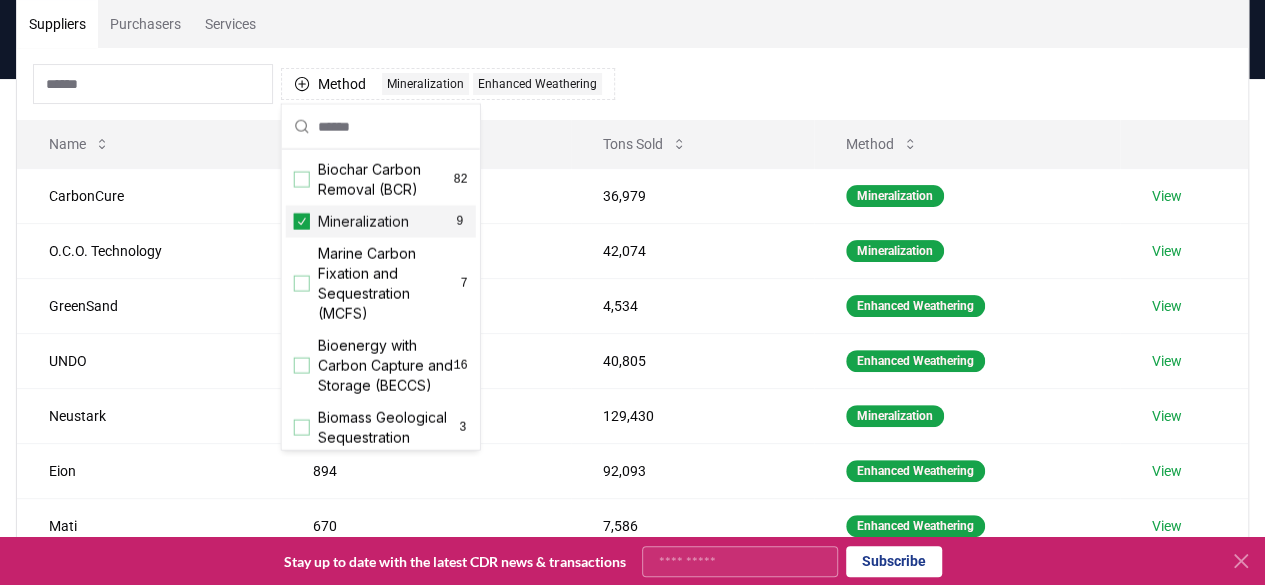 click 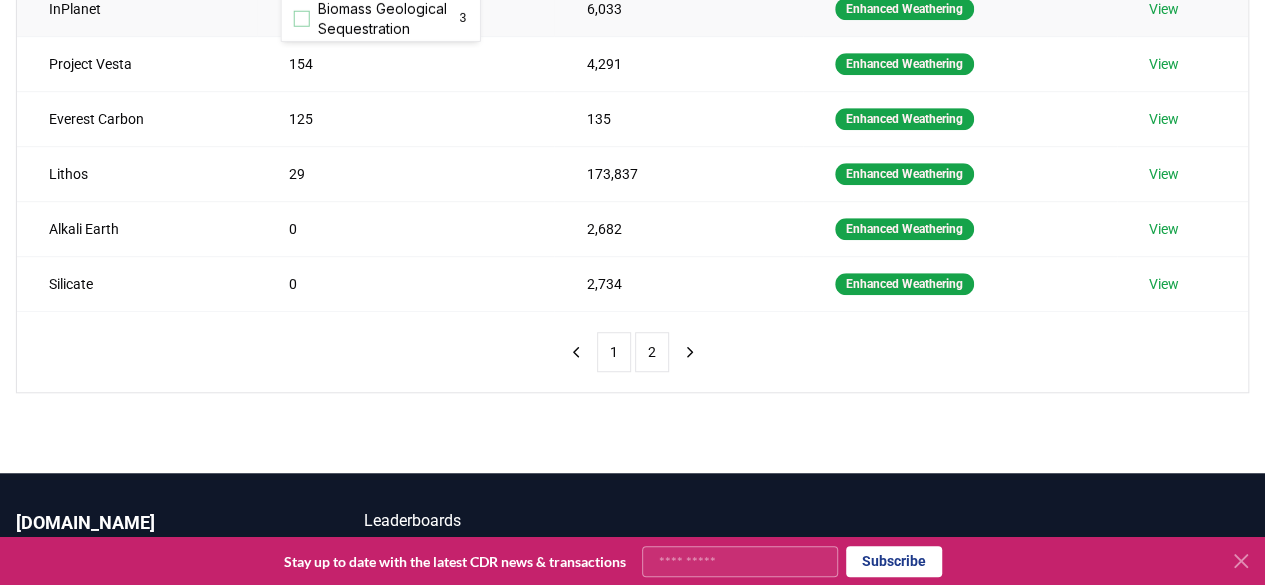scroll, scrollTop: 562, scrollLeft: 0, axis: vertical 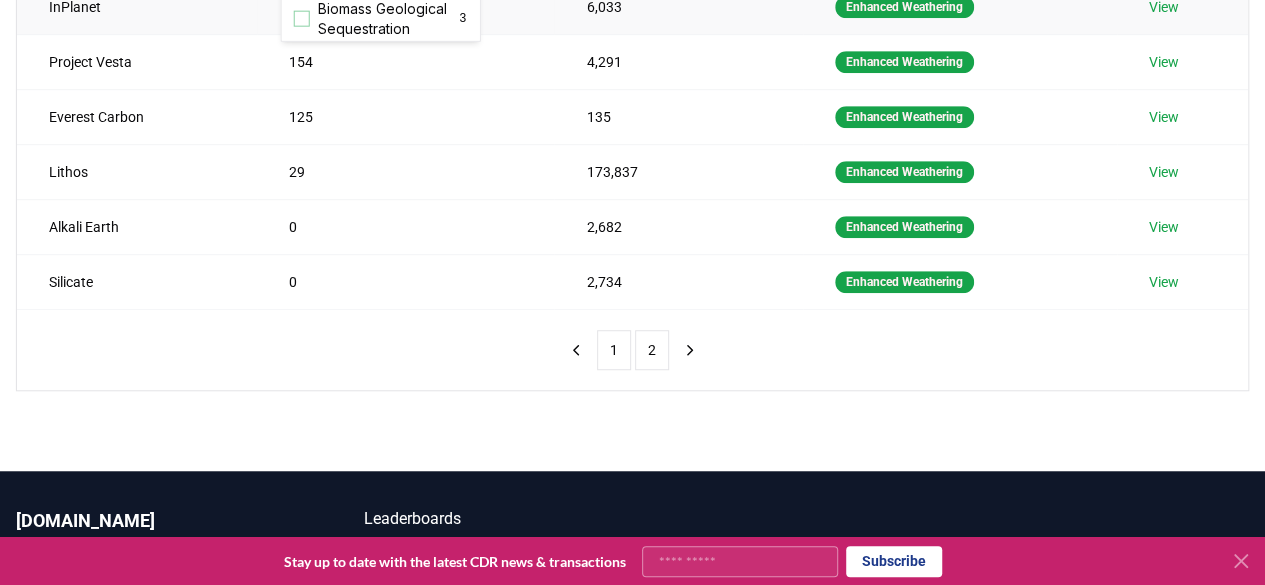 click on "Suppliers Purchasers Services Method 1 Enhanced Weathering Name Tons Delivered Tons Sold Method GreenSand 4,200 4,534 Enhanced Weathering View UNDO 4,174 40,805 Enhanced Weathering View Eion 894 92,093 Enhanced Weathering View Mati 670 7,586 Enhanced Weathering View InPlanet 192 6,033 Enhanced Weathering View Project Vesta 154 4,291 Enhanced Weathering View Everest Carbon 125 135 Enhanced Weathering View Lithos 29 173,837 Enhanced Weathering View Alkali Earth 0 2,682 Enhanced Weathering View Silicate 0 2,734 Enhanced Weathering View 1 2" at bounding box center (632, 70) 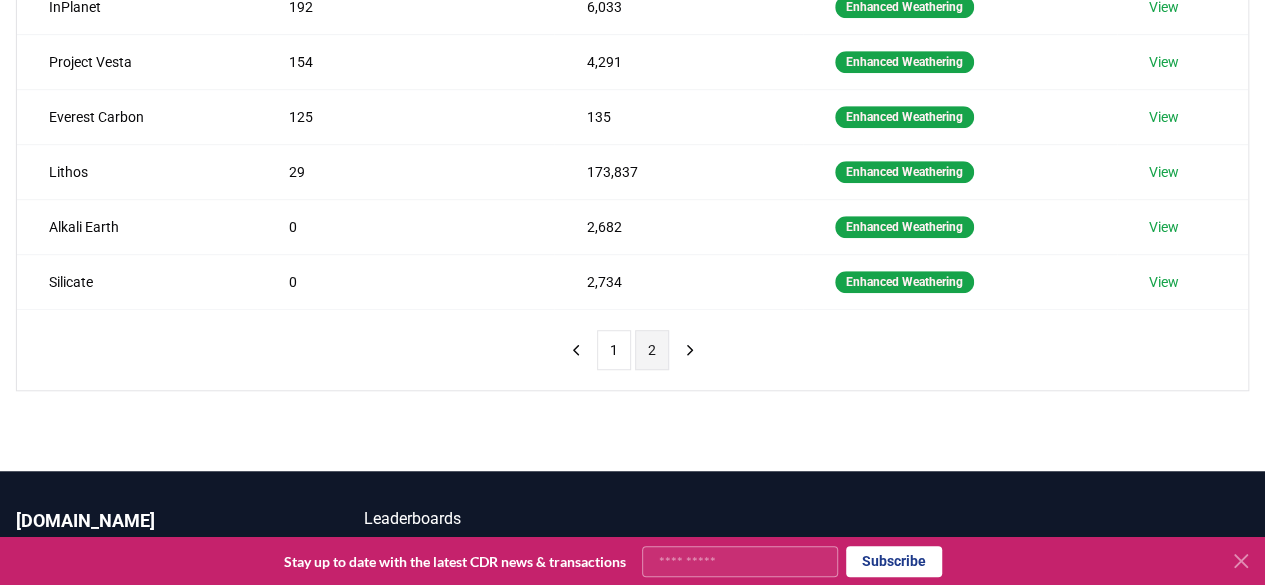 click on "2" at bounding box center [652, 350] 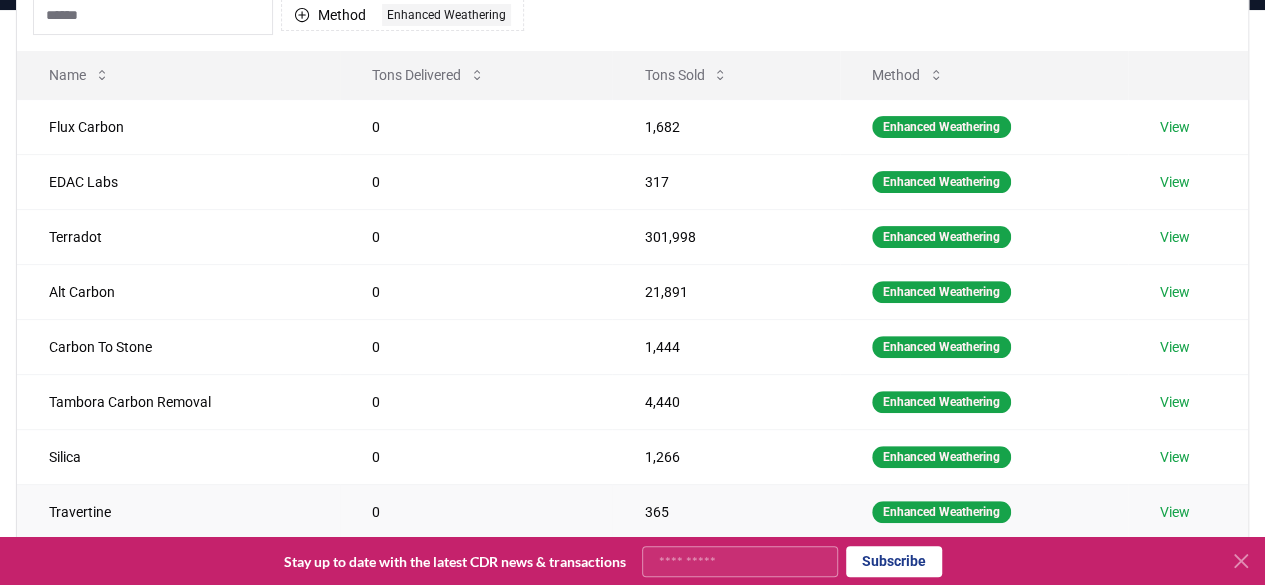 scroll, scrollTop: 221, scrollLeft: 0, axis: vertical 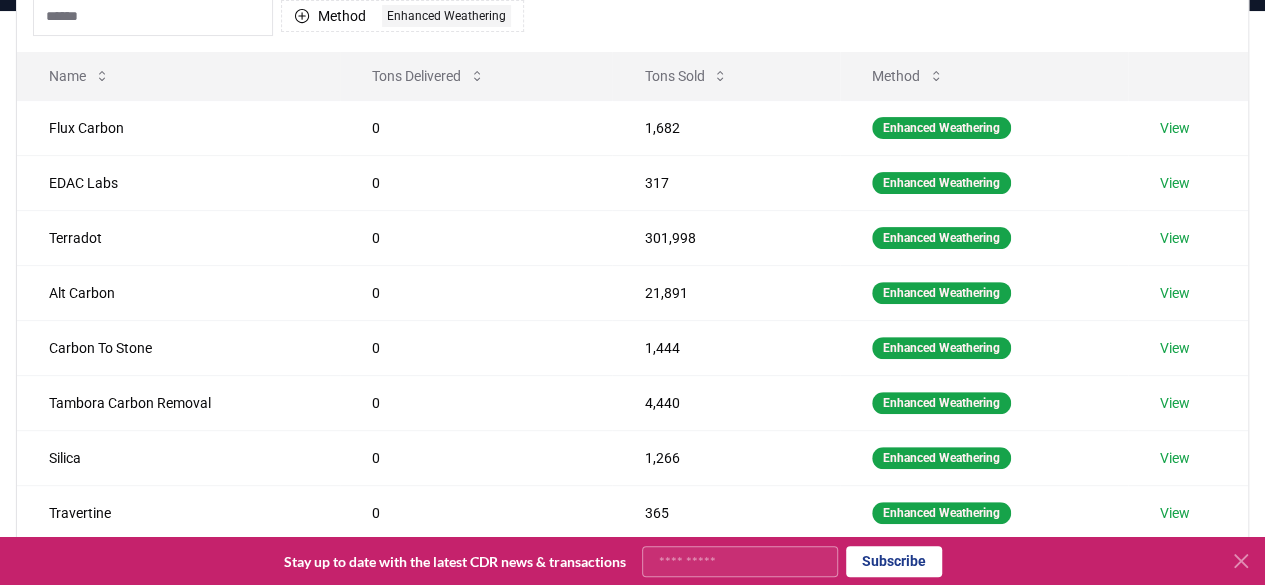 click on "Method 1 Enhanced Weathering" at bounding box center [632, 16] 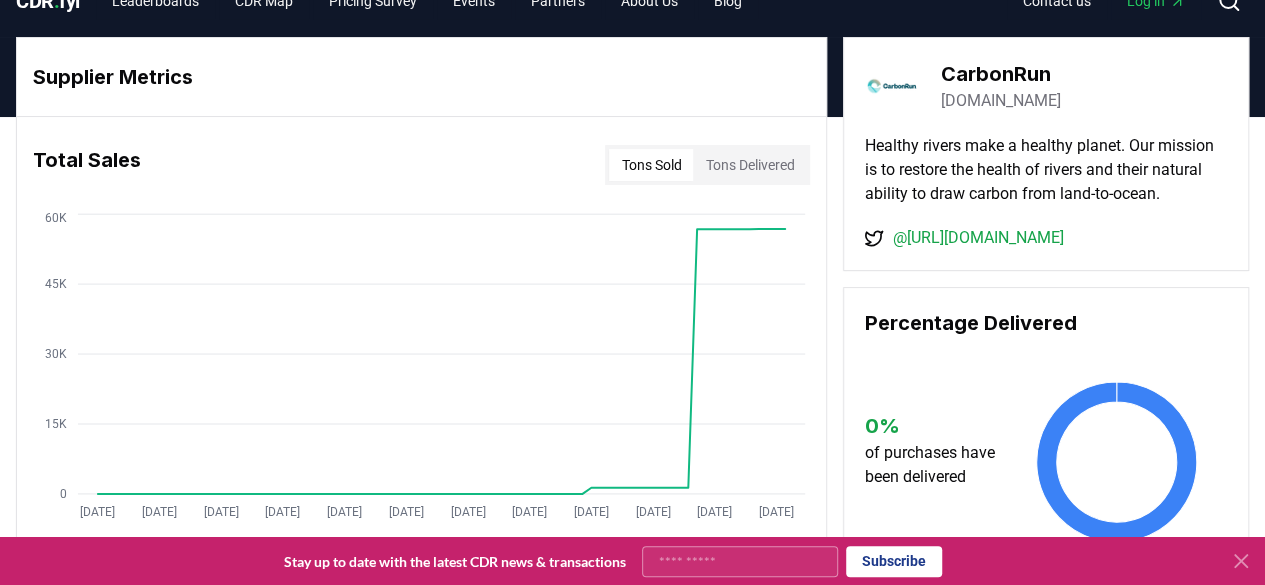 scroll, scrollTop: 0, scrollLeft: 0, axis: both 